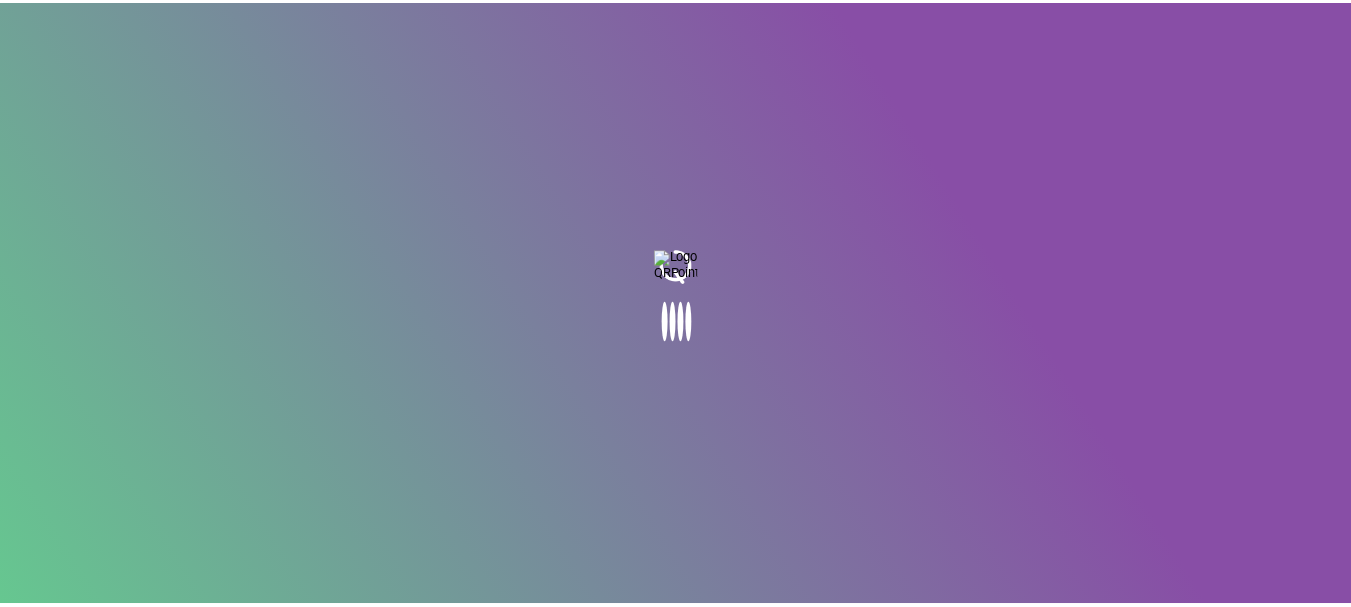 scroll, scrollTop: 0, scrollLeft: 0, axis: both 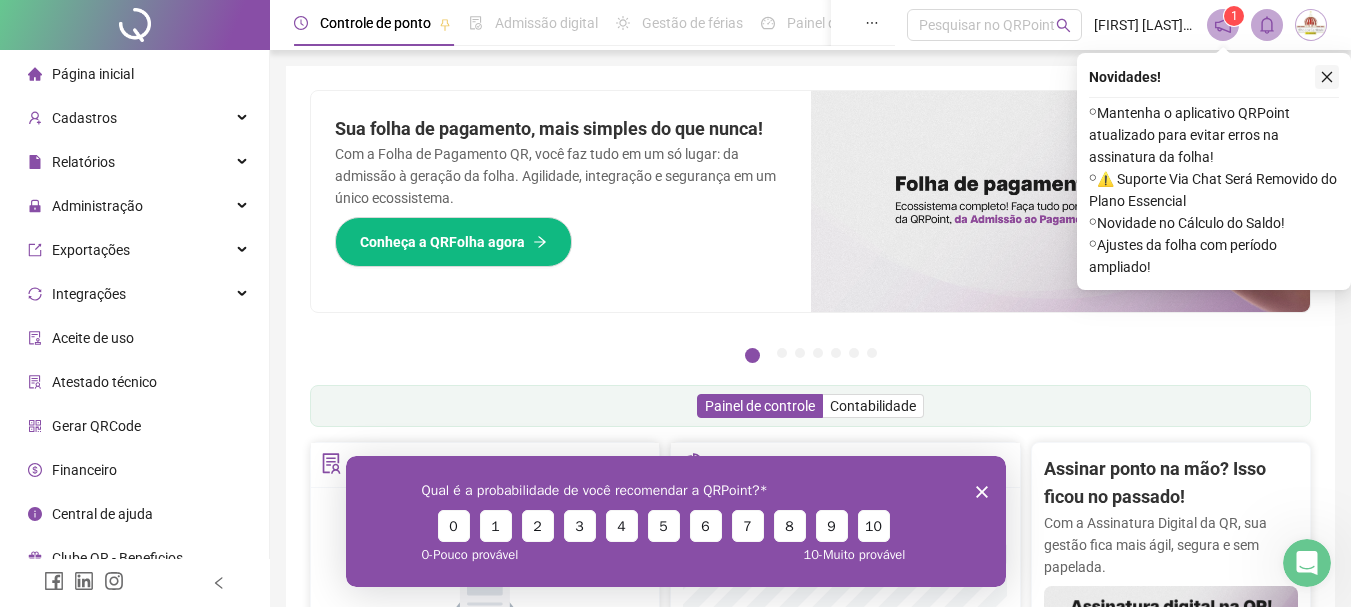 click 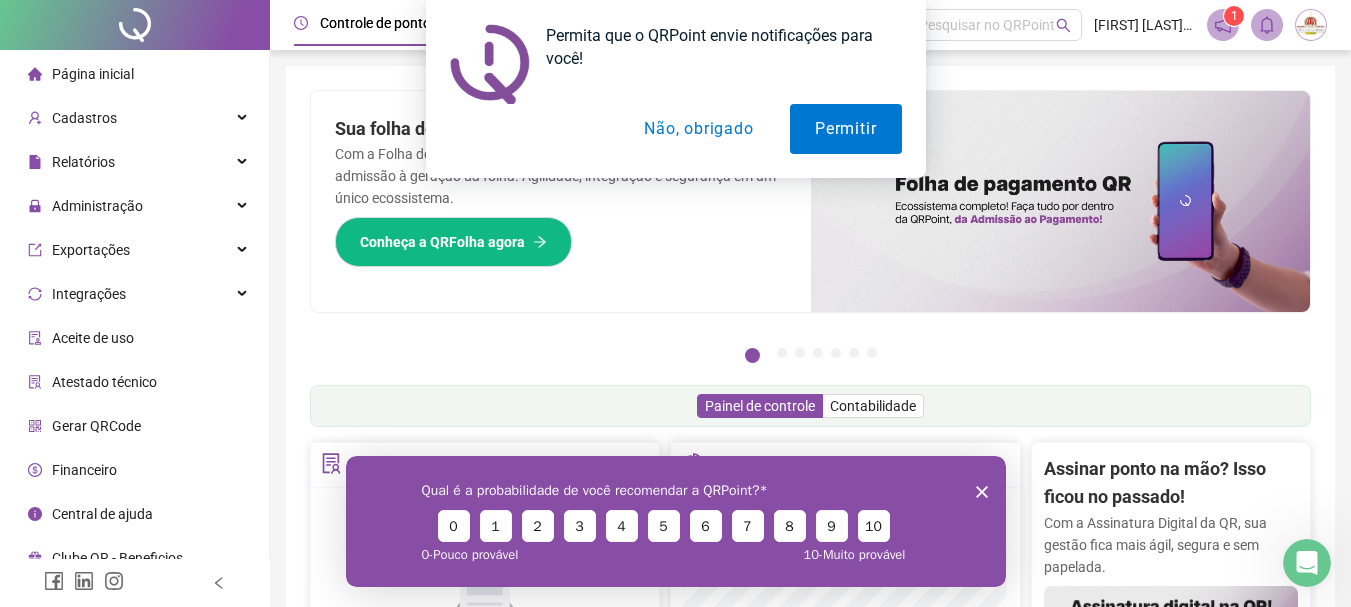 click on "Não, obrigado" at bounding box center [698, 129] 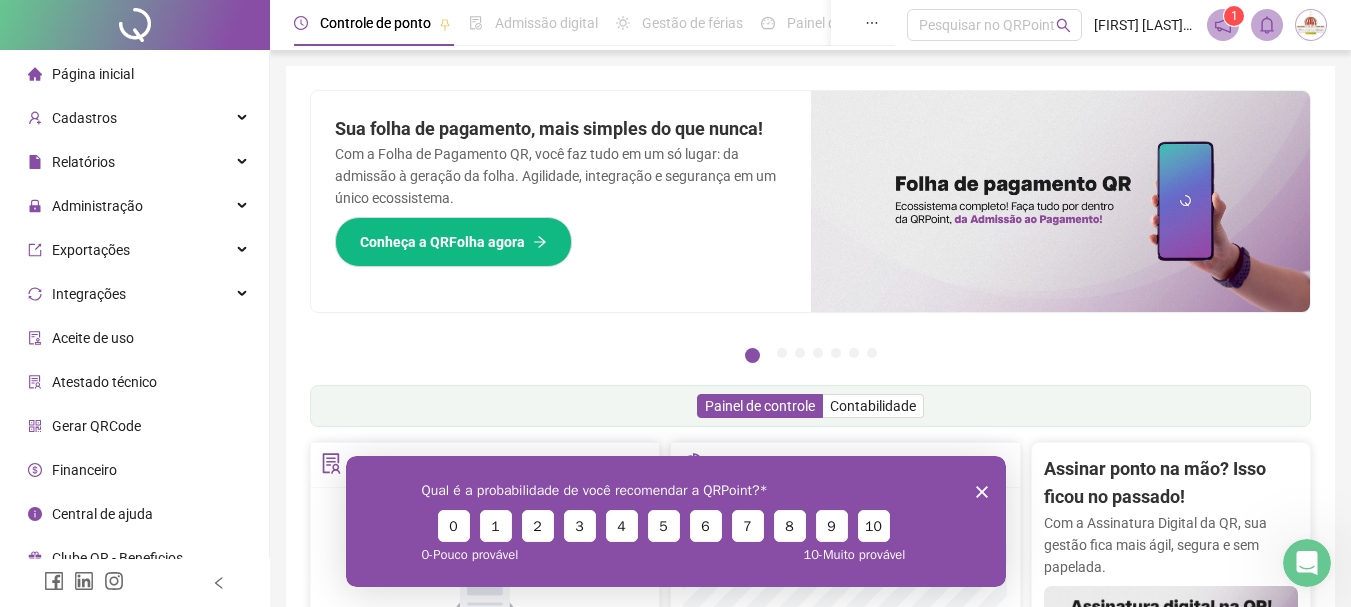 click 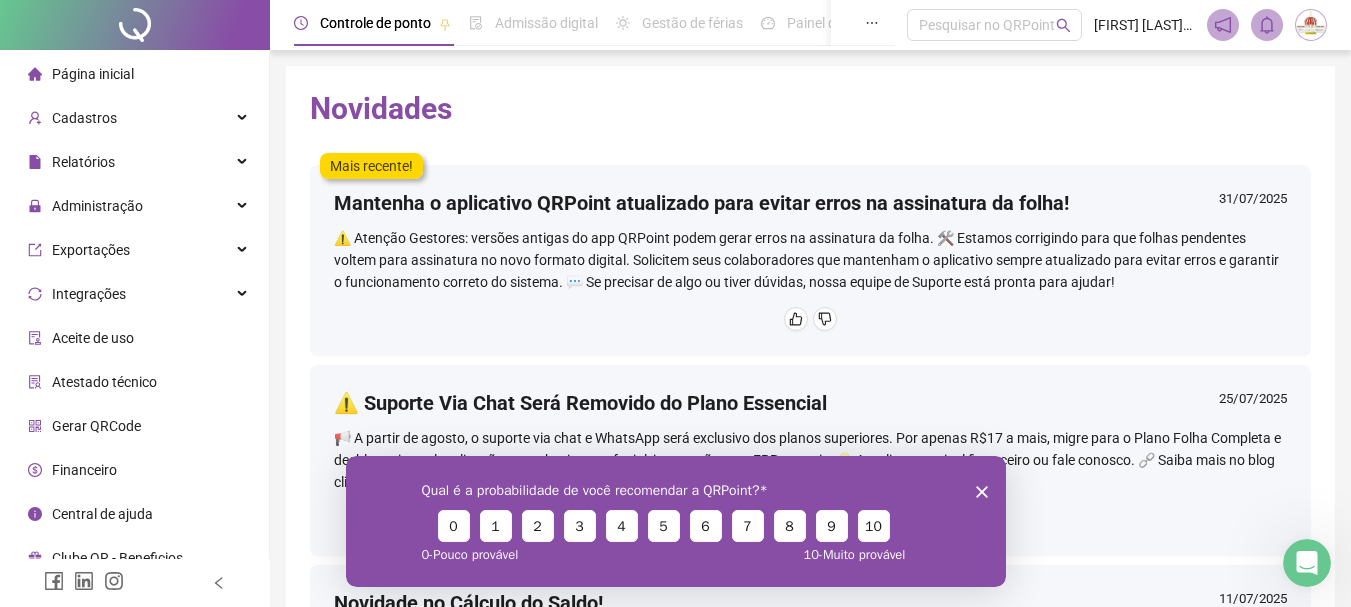 click 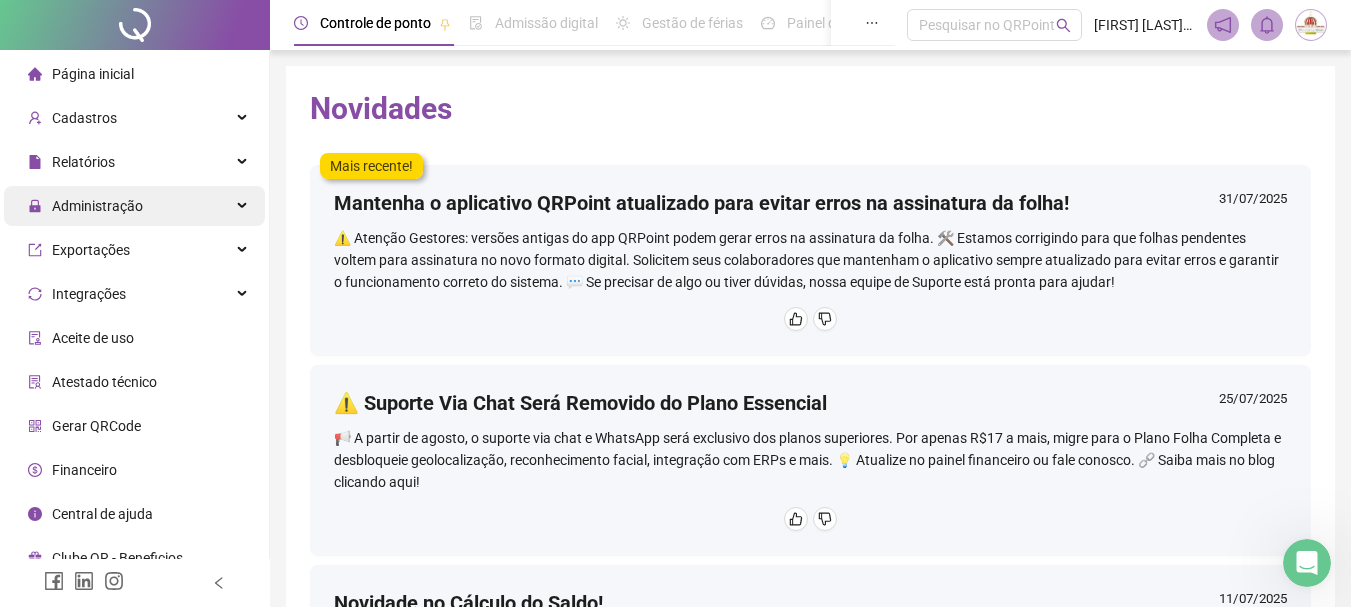 click on "Administração" at bounding box center [97, 206] 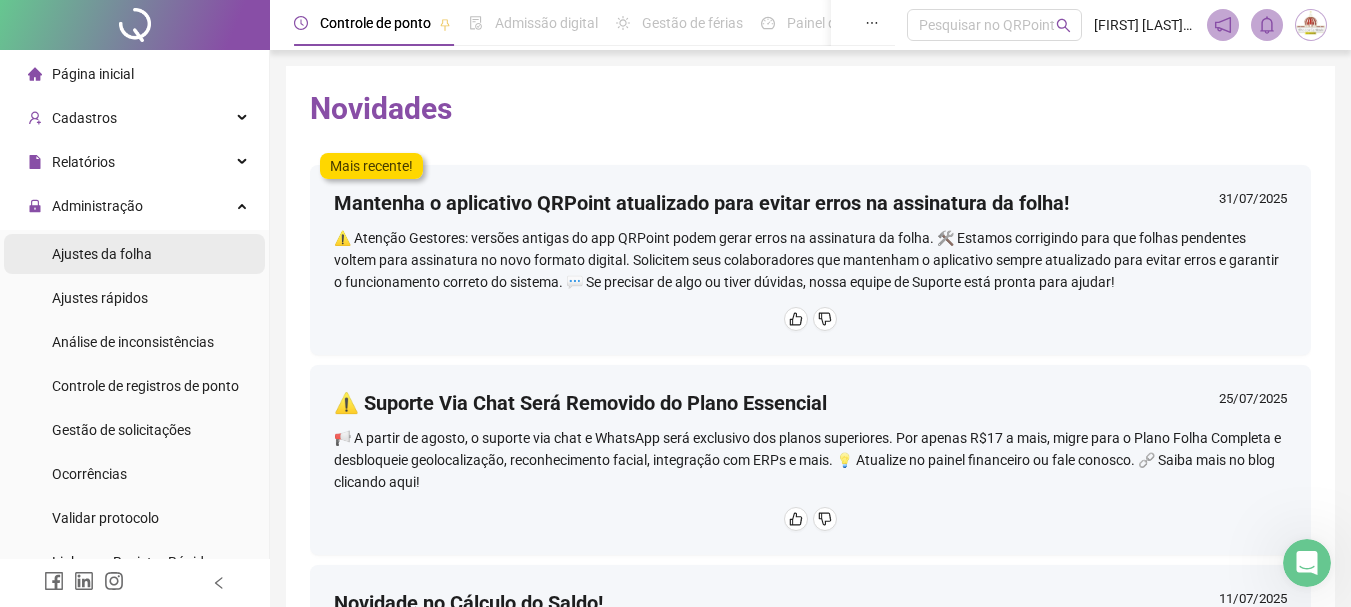click on "Ajustes da folha" at bounding box center (102, 254) 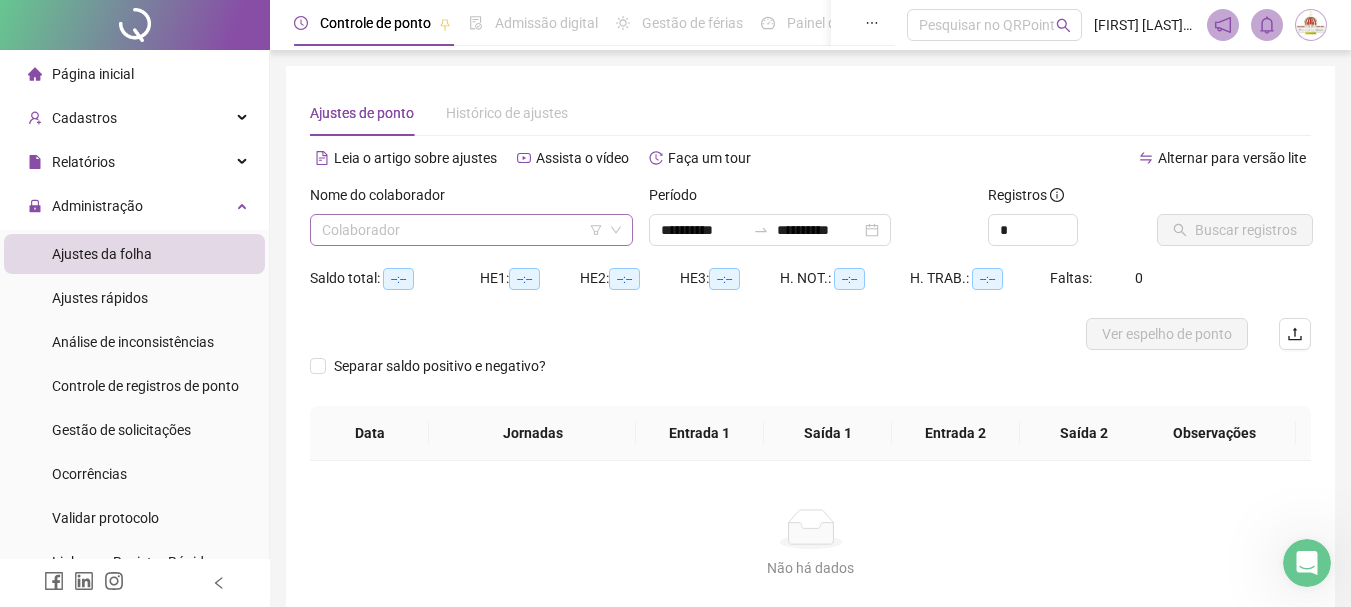 click at bounding box center [462, 230] 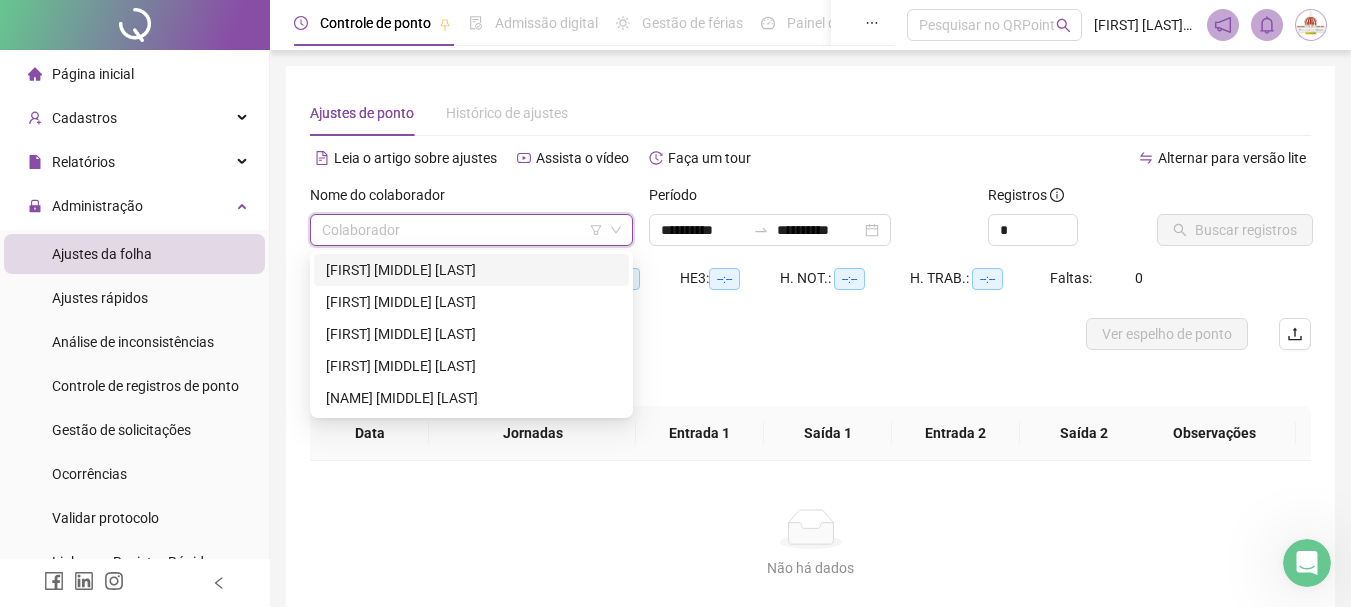 click on "[FIRST] [MIDDLE] [LAST]" at bounding box center (471, 270) 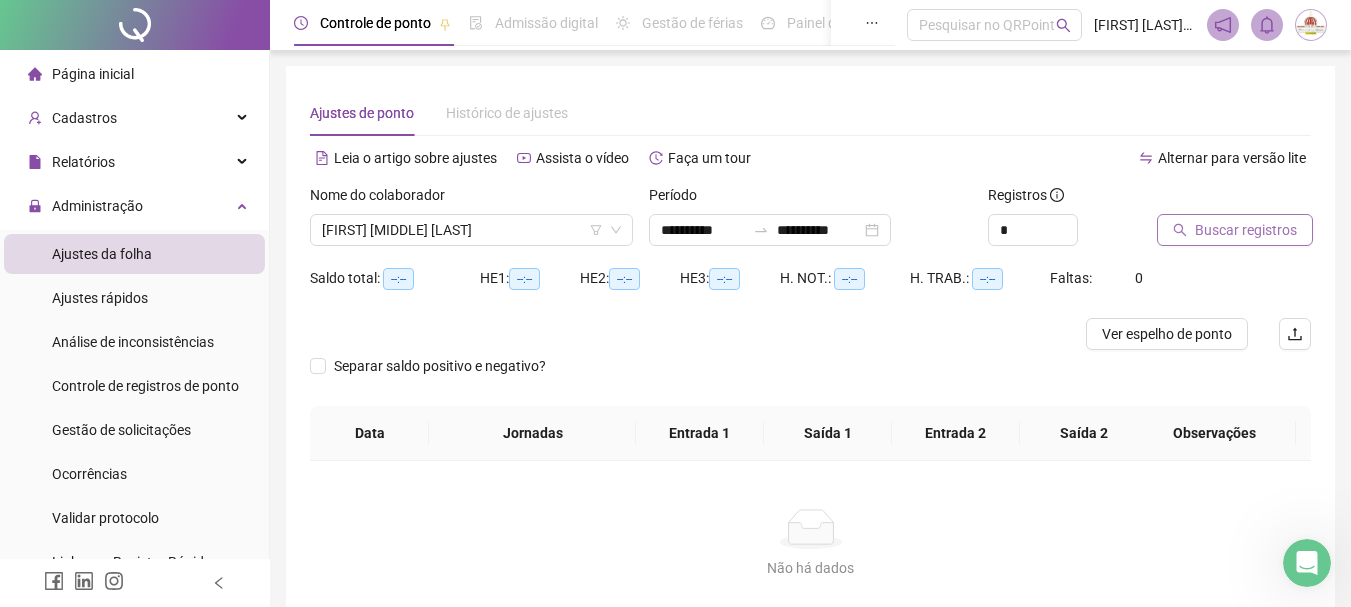 click on "Buscar registros" at bounding box center [1246, 230] 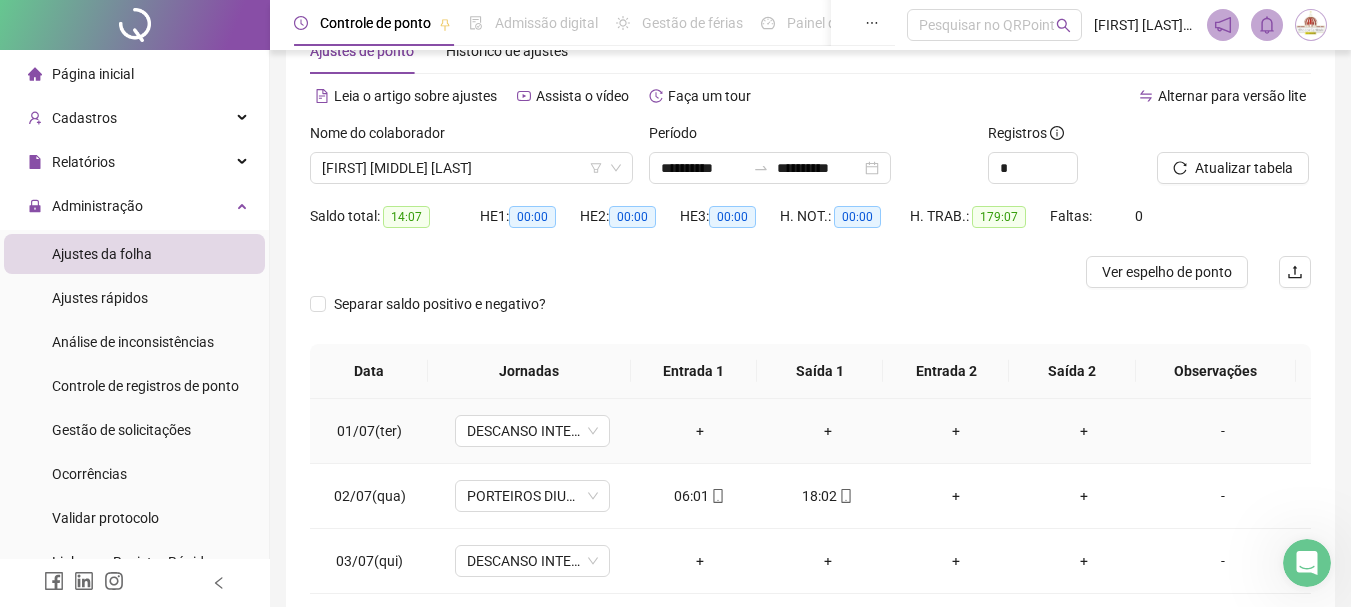 scroll, scrollTop: 200, scrollLeft: 0, axis: vertical 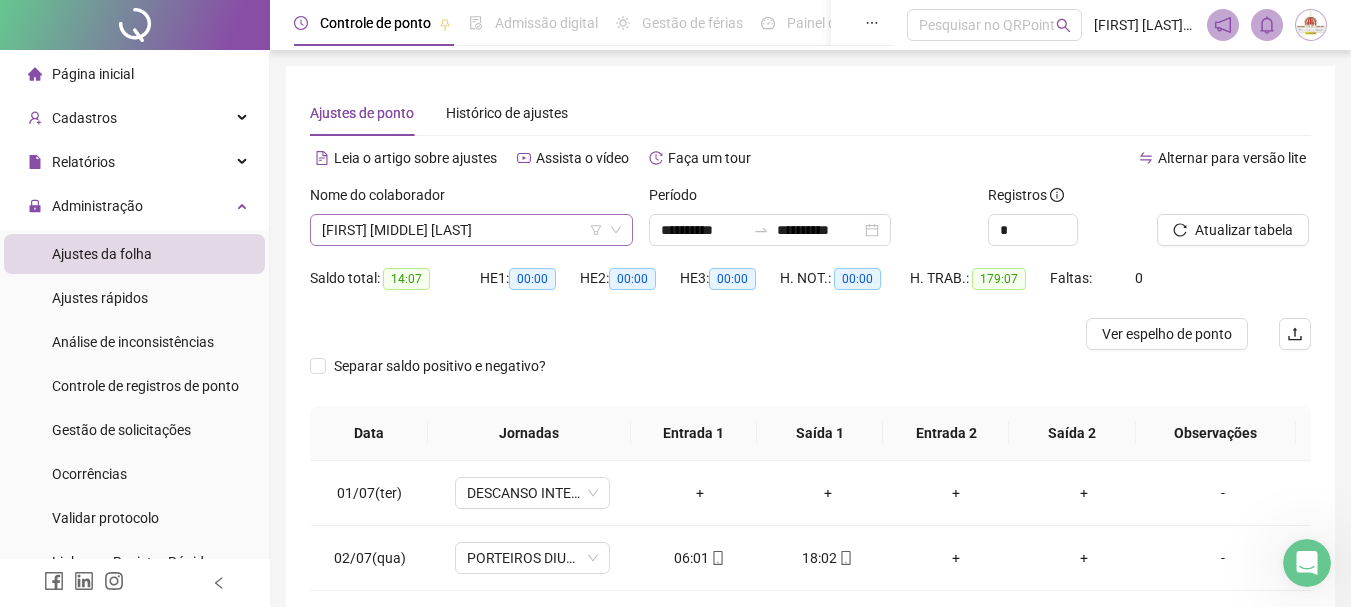click on "[FIRST] [MIDDLE] [LAST]" at bounding box center (471, 230) 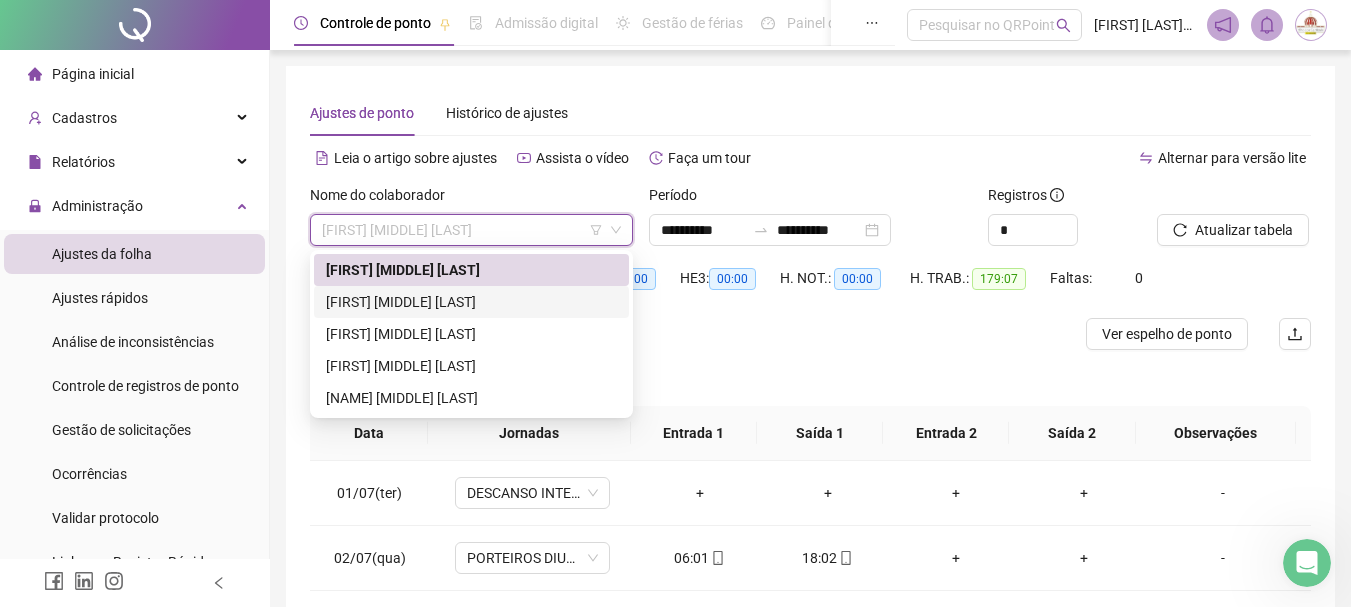 click on "[FIRST] [MIDDLE] [LAST]" at bounding box center (471, 302) 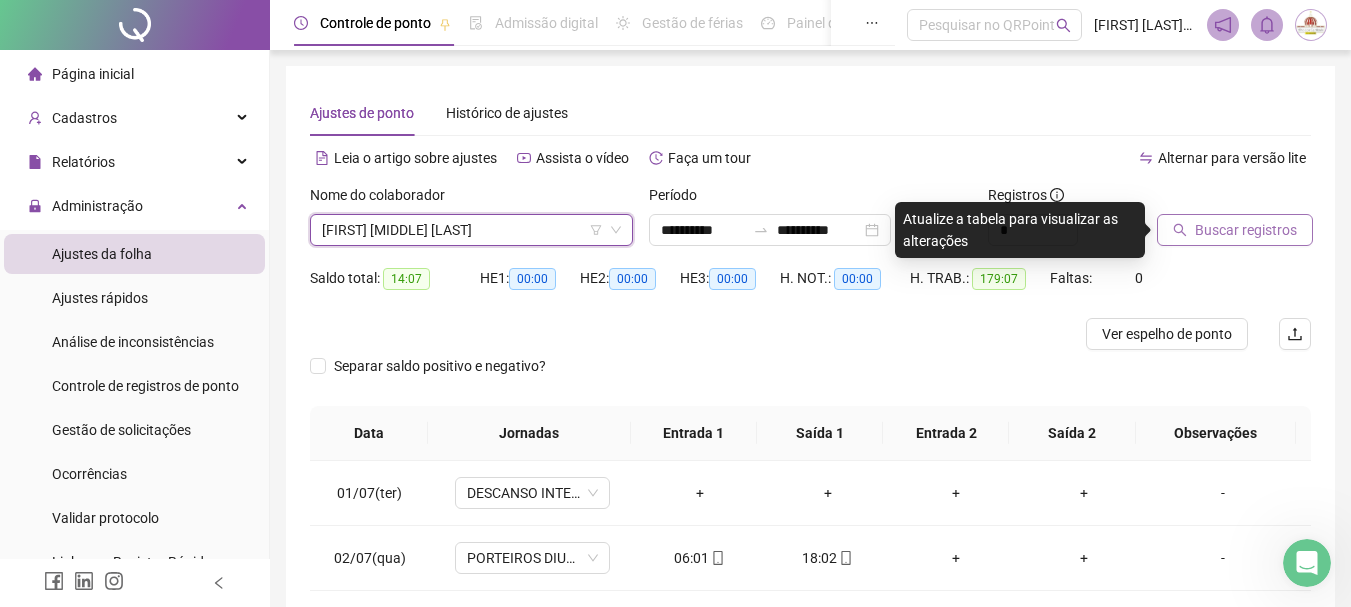 click on "Buscar registros" at bounding box center [1235, 230] 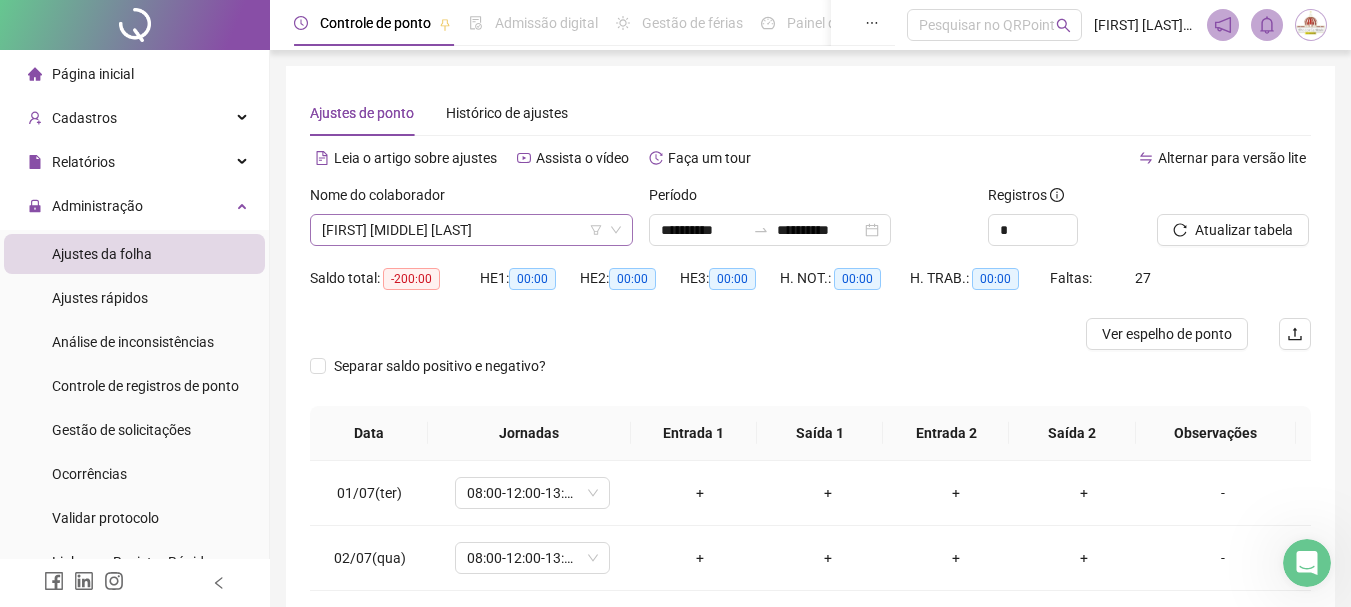 click on "[FIRST] [MIDDLE] [LAST]" at bounding box center (471, 230) 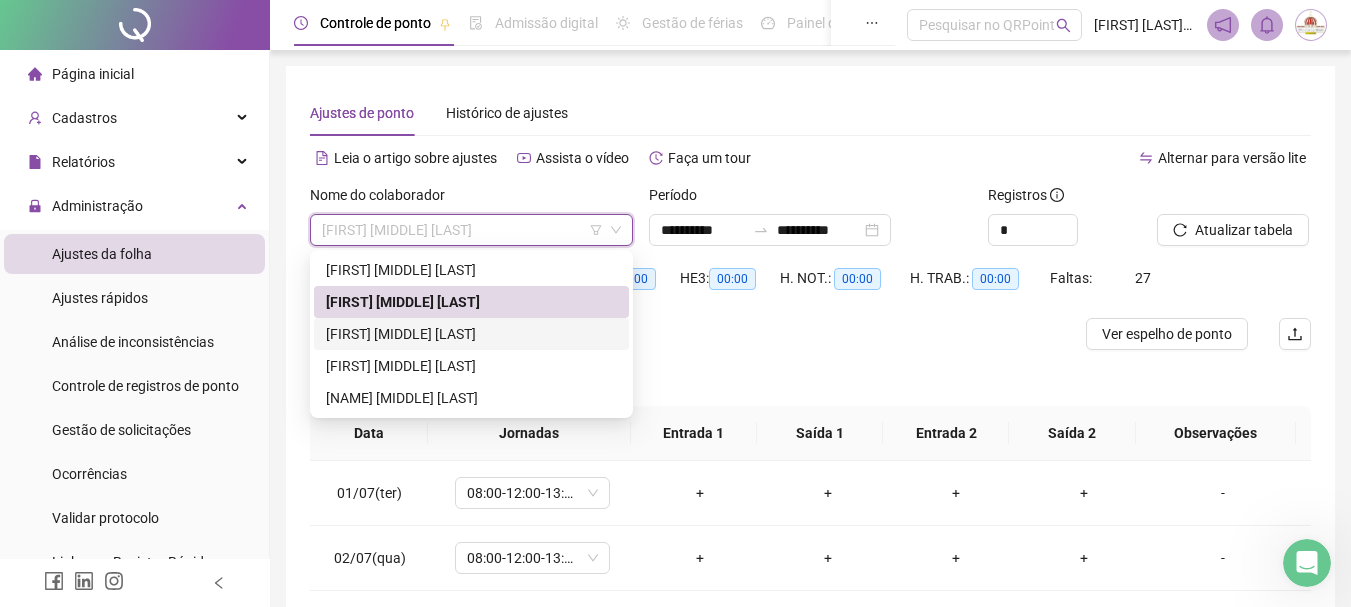 click on "[FIRST] [MIDDLE] [LAST]" at bounding box center (471, 334) 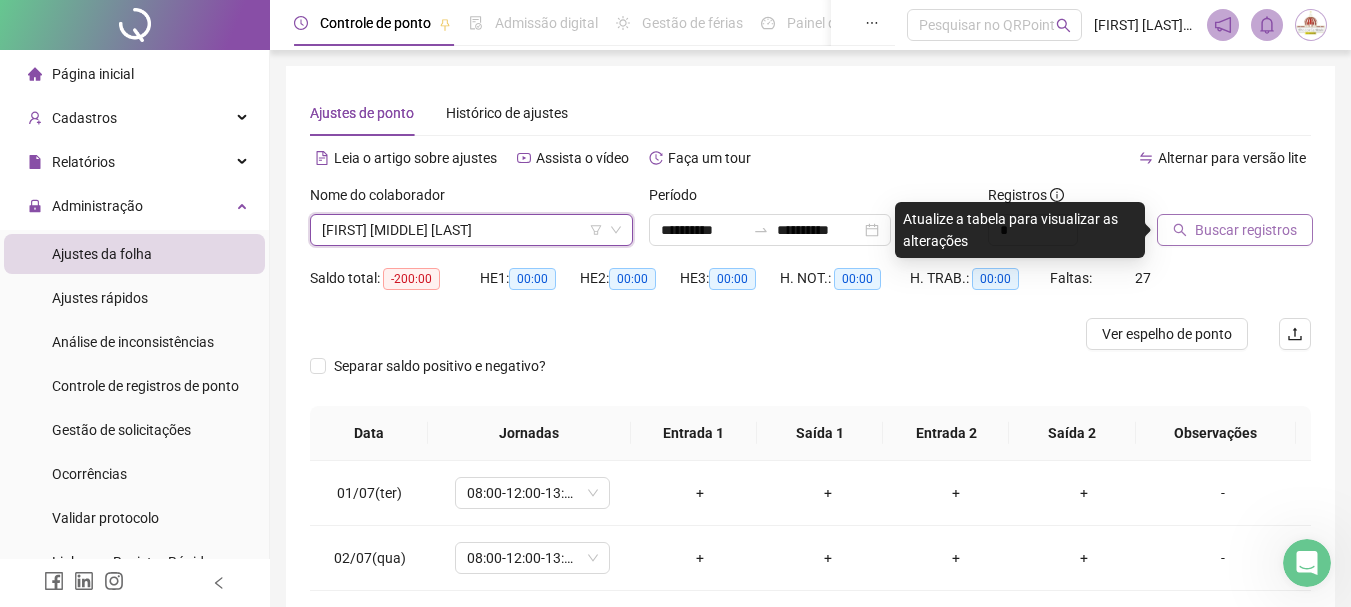 click on "Buscar registros" at bounding box center (1246, 230) 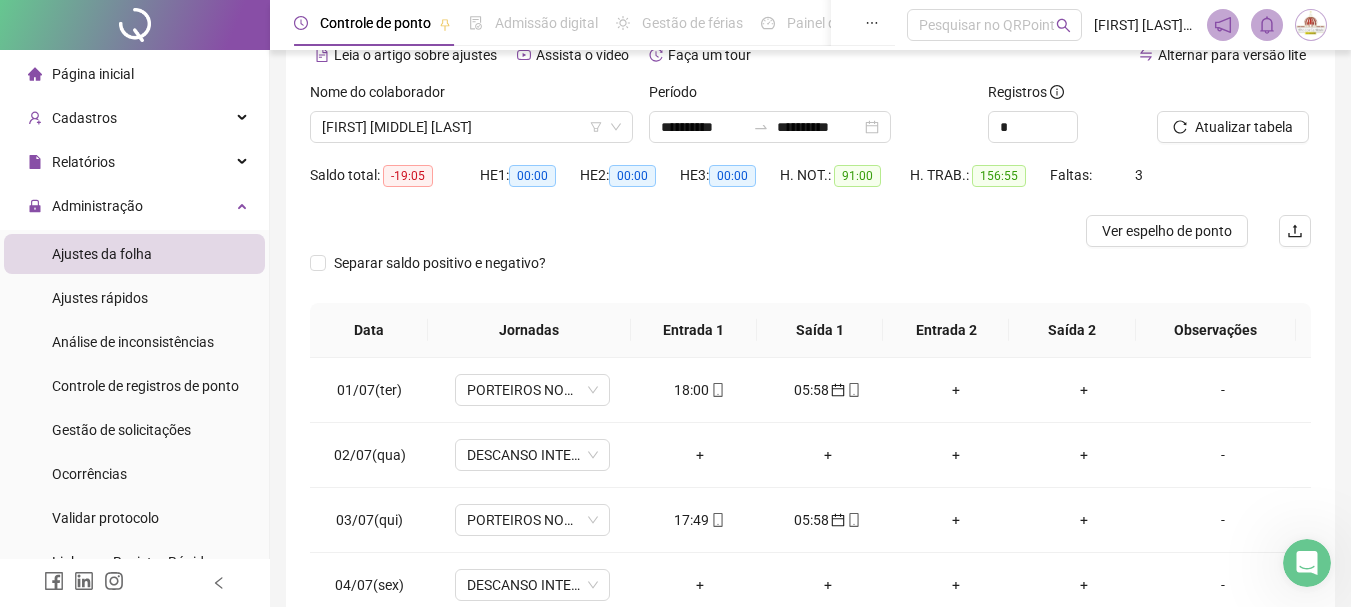 scroll, scrollTop: 200, scrollLeft: 0, axis: vertical 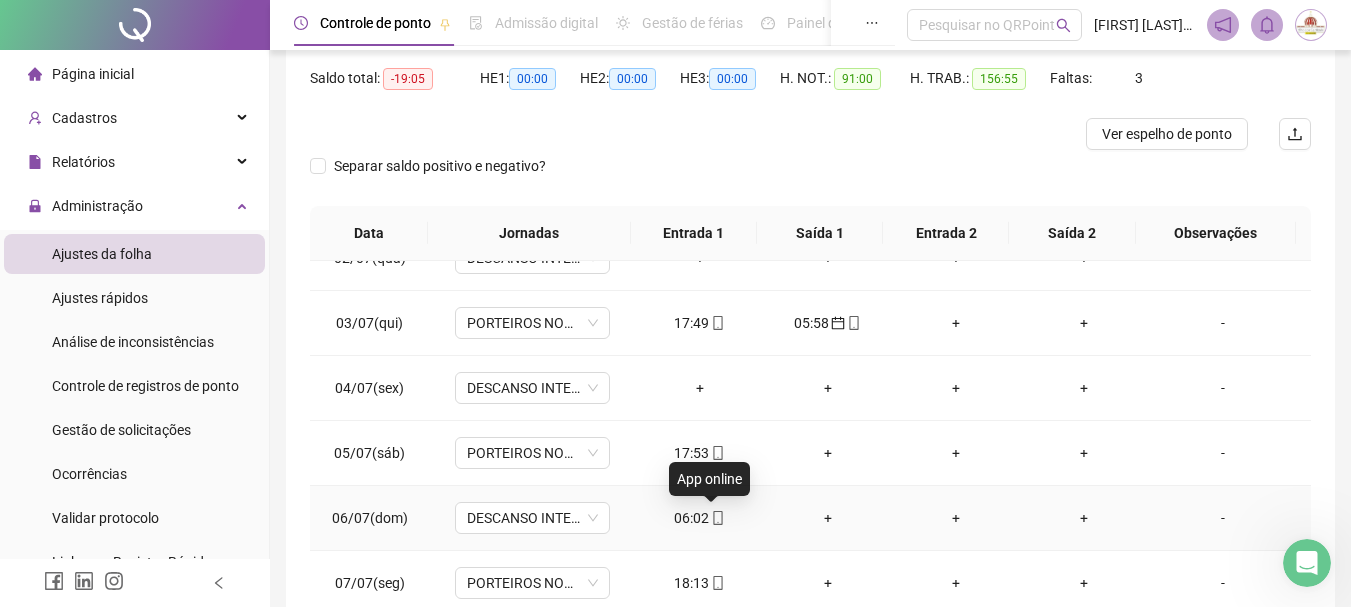 click 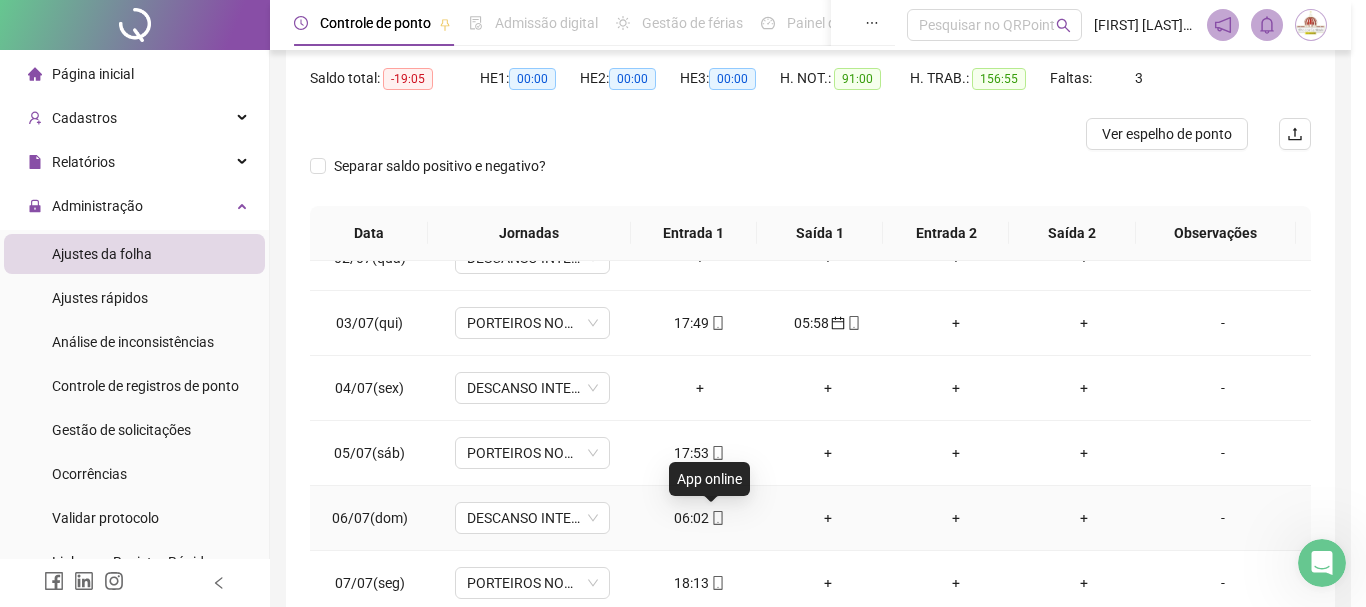 type on "**********" 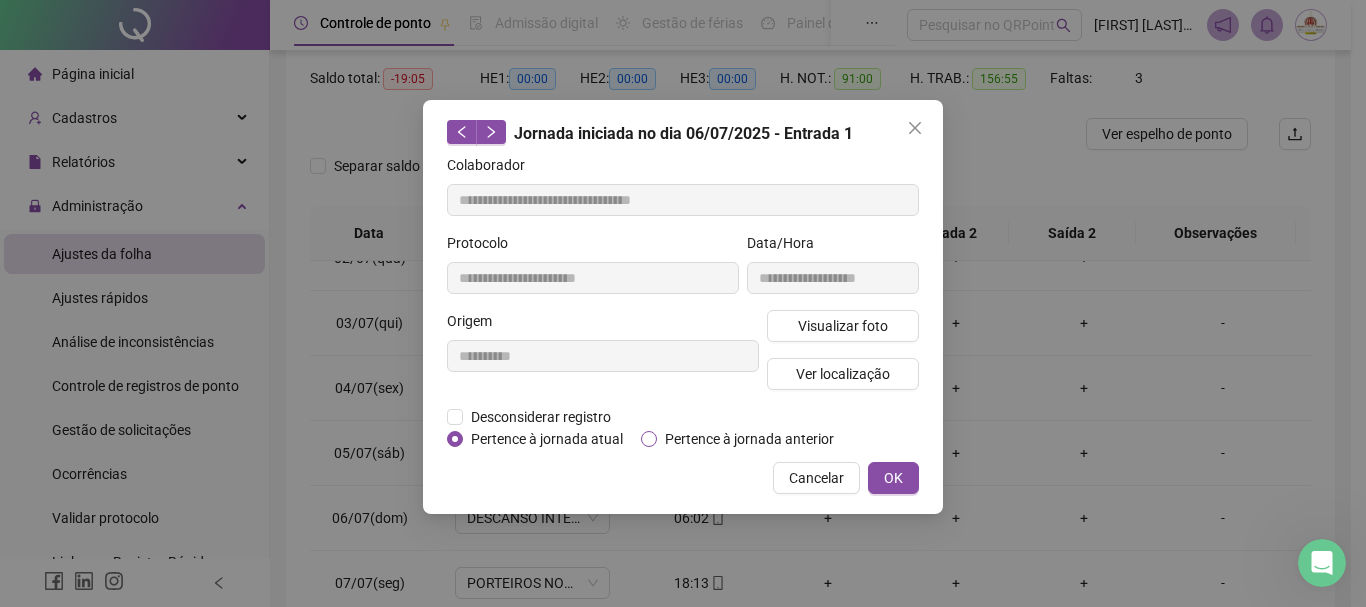 drag, startPoint x: 683, startPoint y: 440, endPoint x: 710, endPoint y: 443, distance: 27.166155 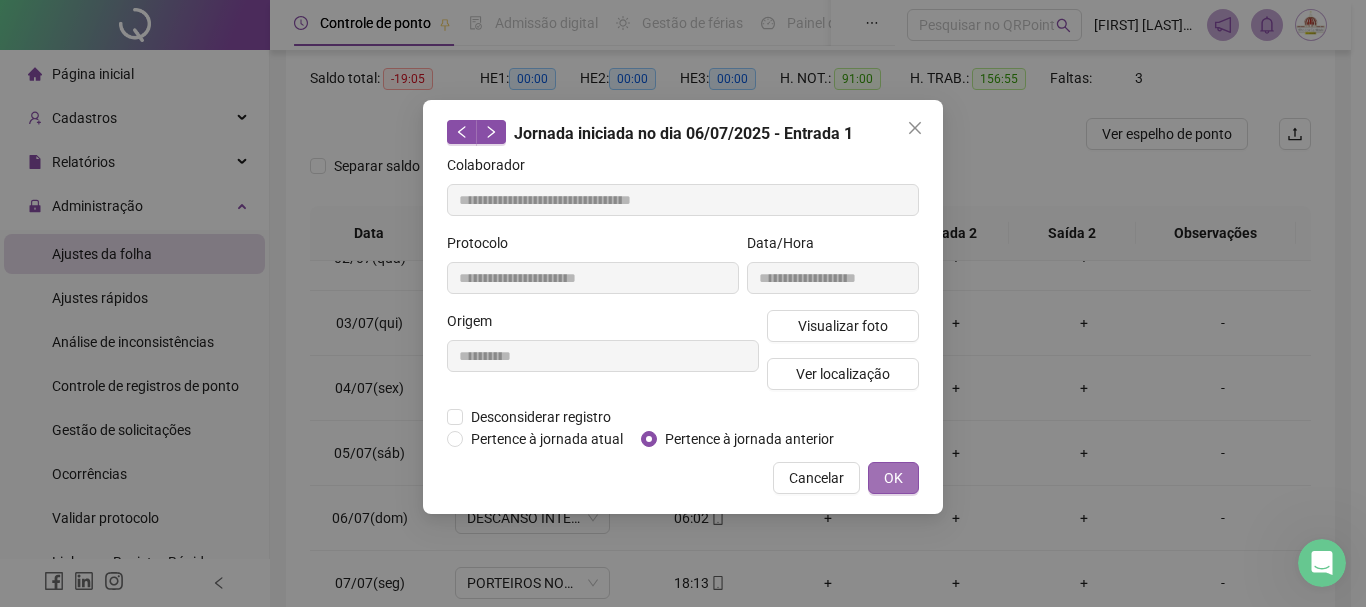 click on "OK" at bounding box center [893, 478] 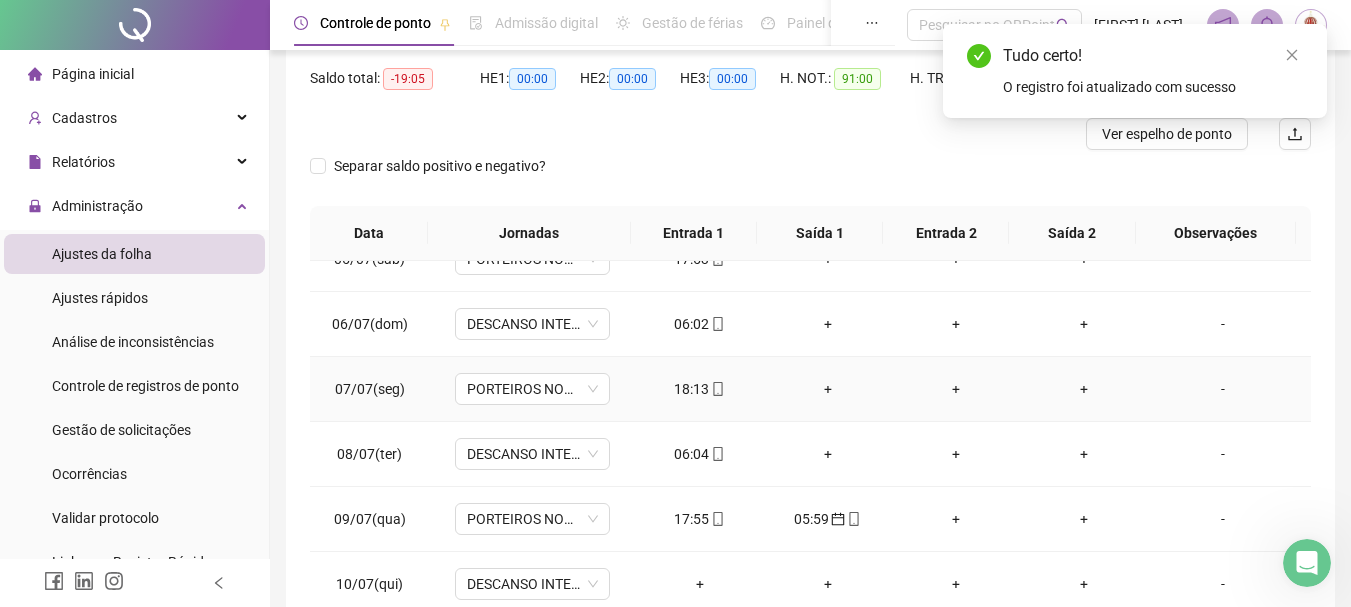 scroll, scrollTop: 300, scrollLeft: 0, axis: vertical 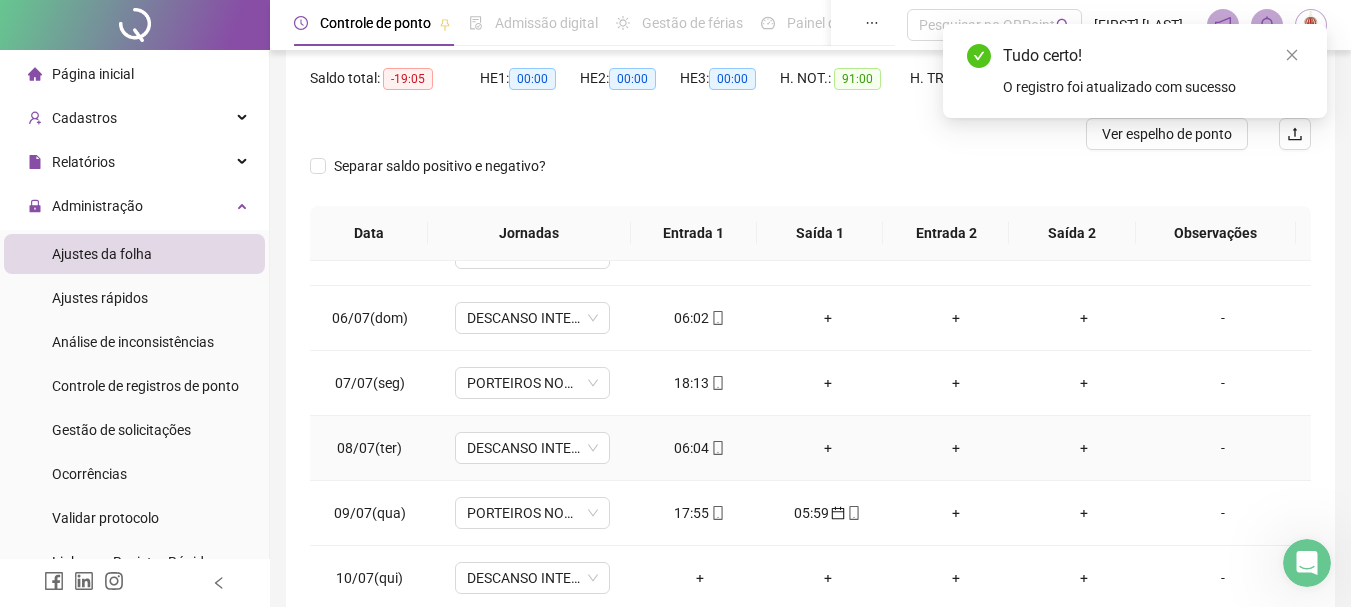 click 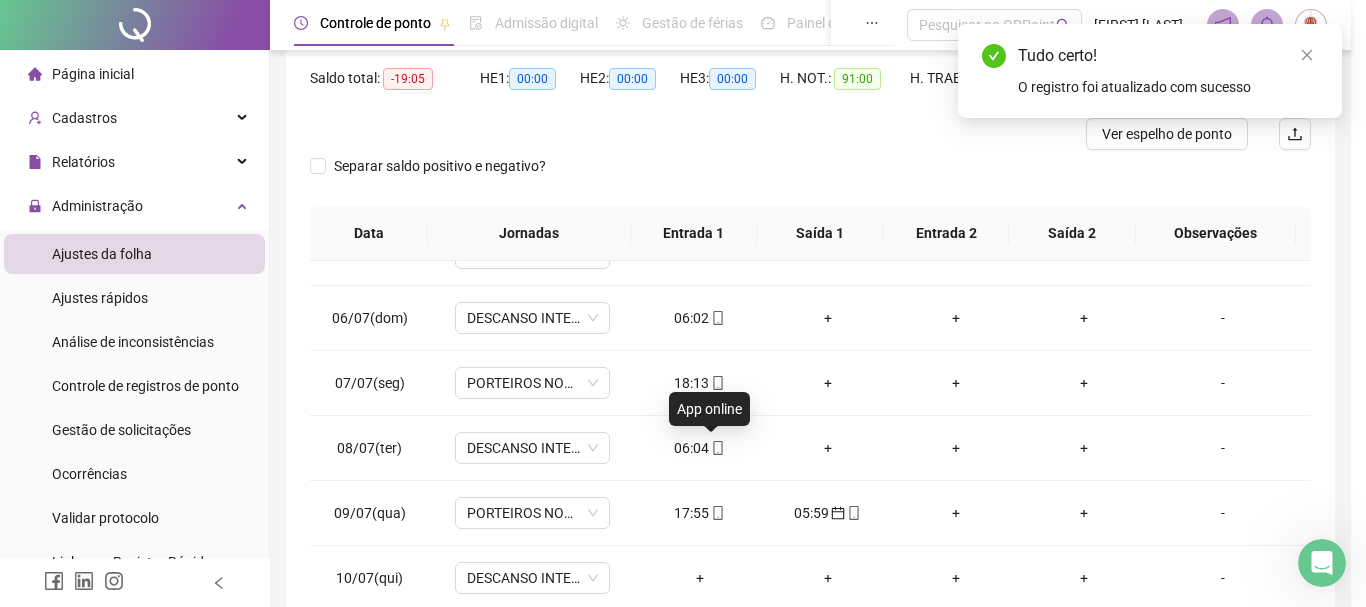 type on "**********" 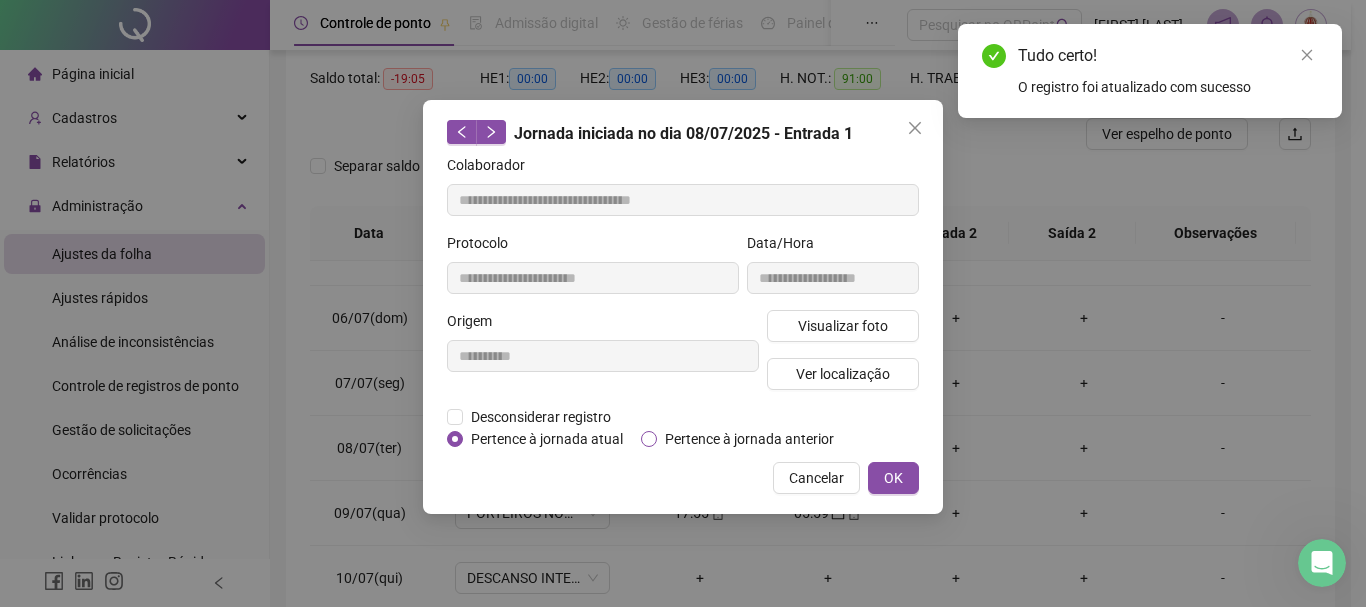 click on "Pertence à jornada anterior" at bounding box center (749, 439) 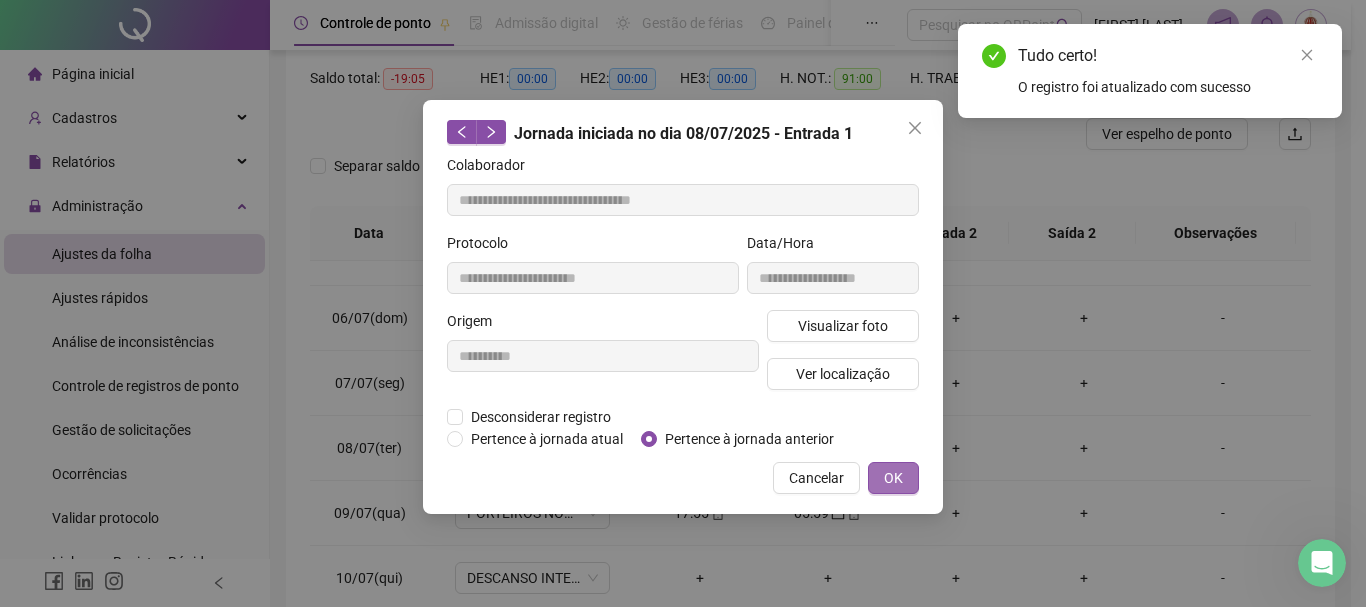 click on "OK" at bounding box center [893, 478] 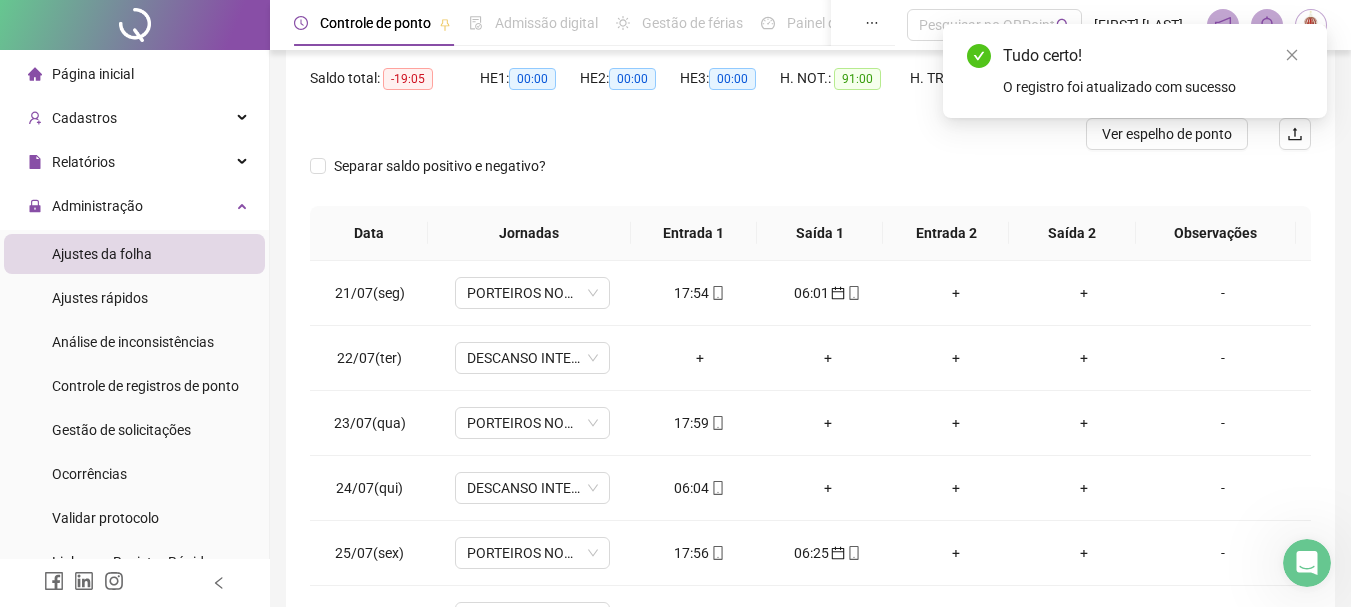 scroll, scrollTop: 1400, scrollLeft: 0, axis: vertical 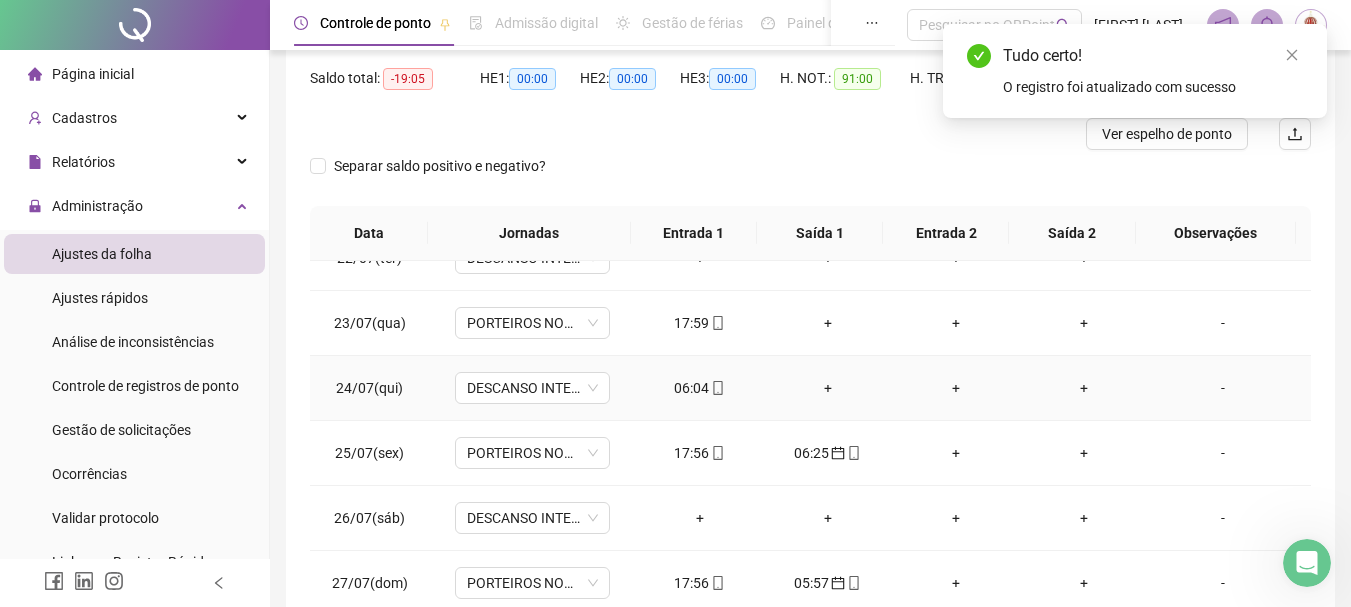 click 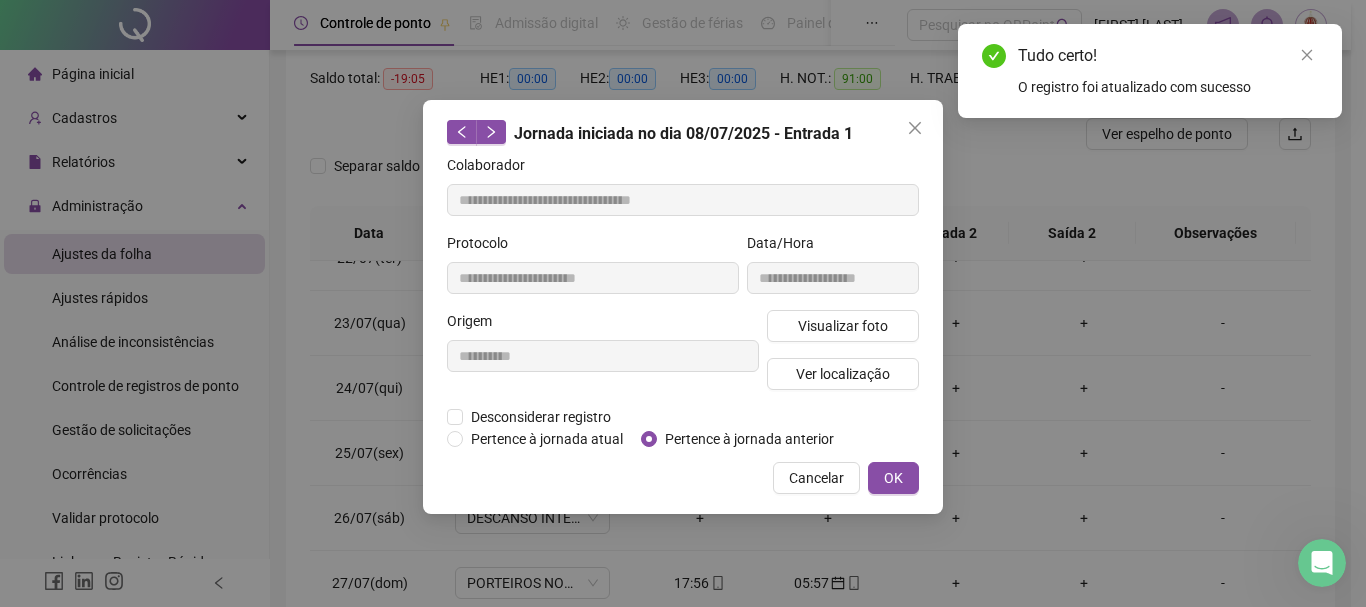 type on "**********" 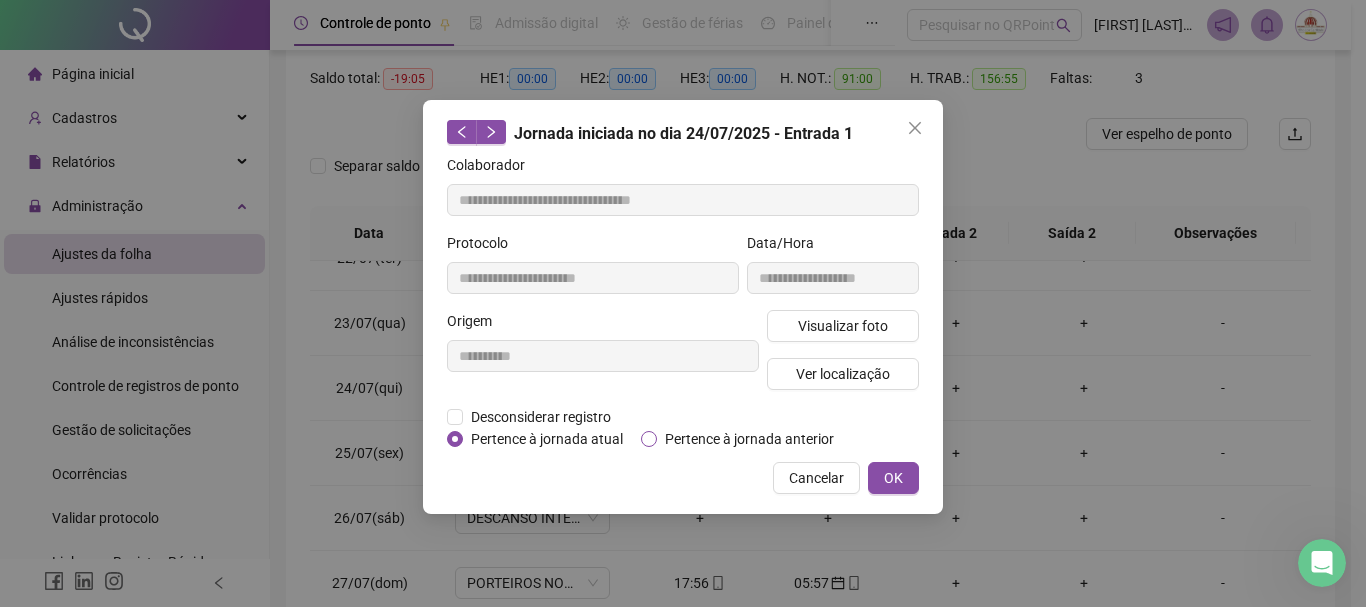 click on "Pertence à jornada anterior" at bounding box center (749, 439) 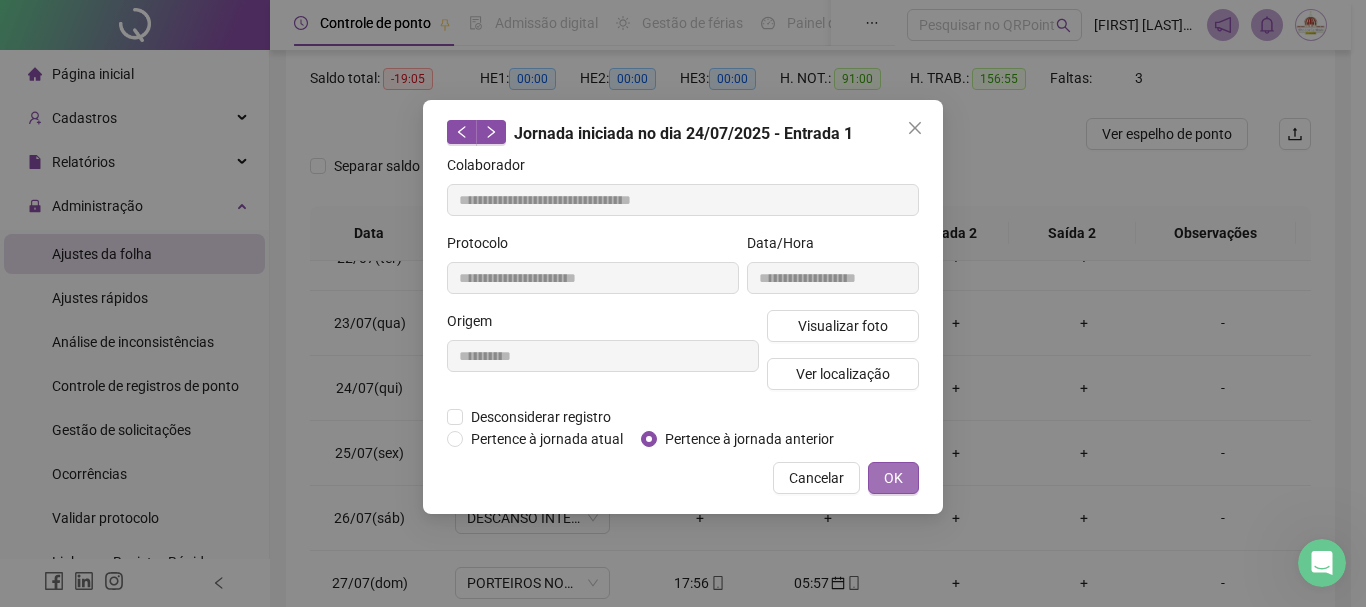 click on "OK" at bounding box center [893, 478] 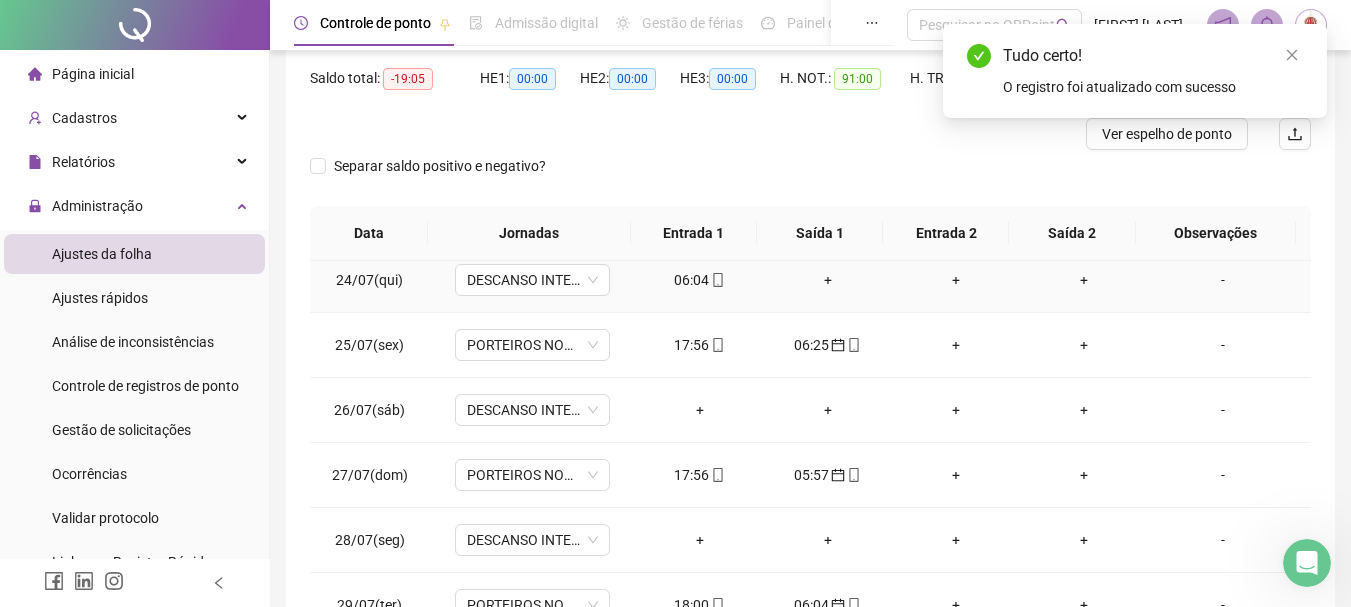 scroll, scrollTop: 1588, scrollLeft: 0, axis: vertical 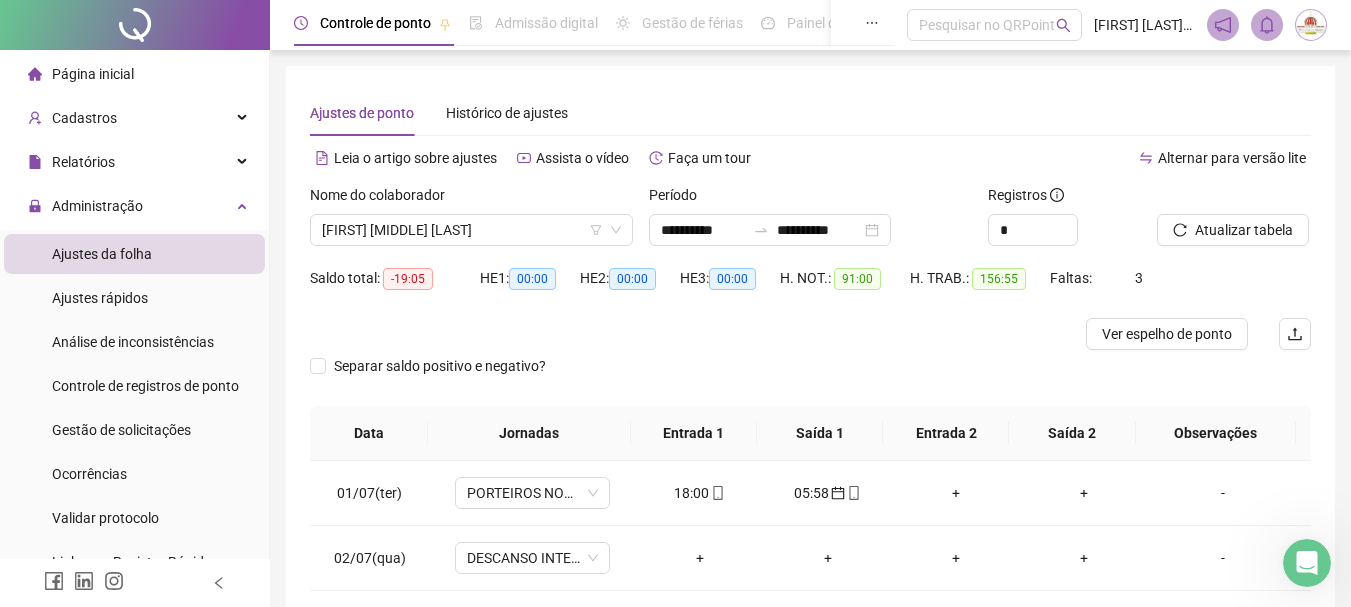 click on "Atualizar tabela" at bounding box center (1234, 223) 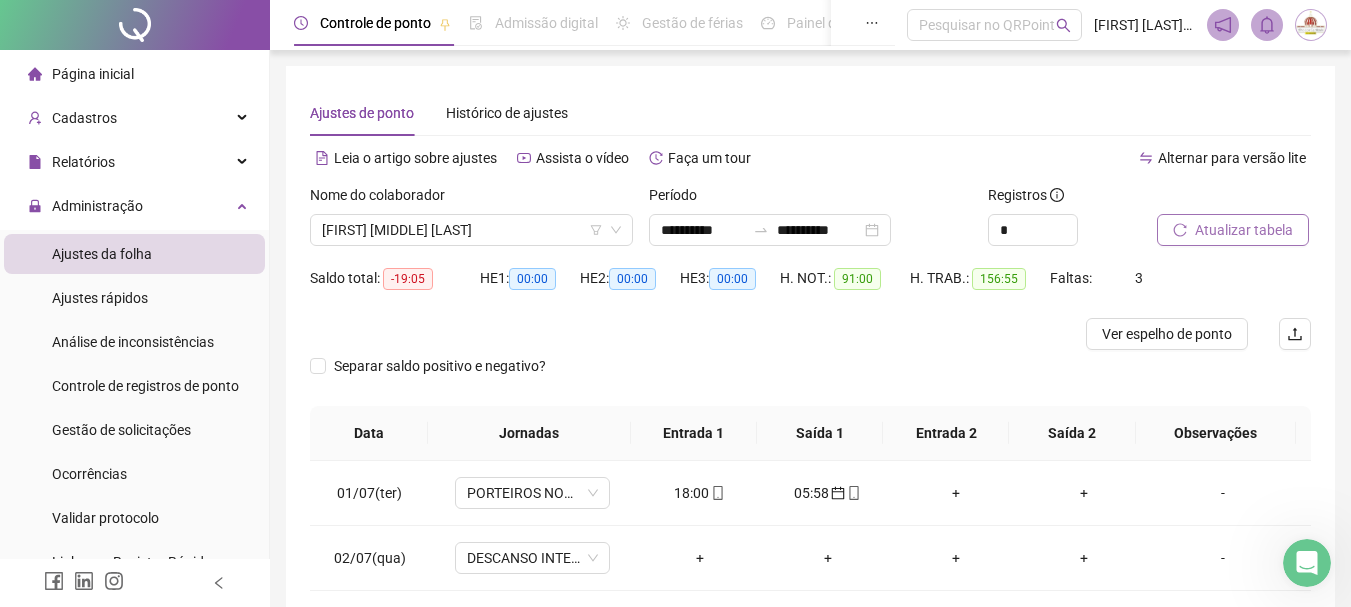 click on "Atualizar tabela" at bounding box center (1244, 230) 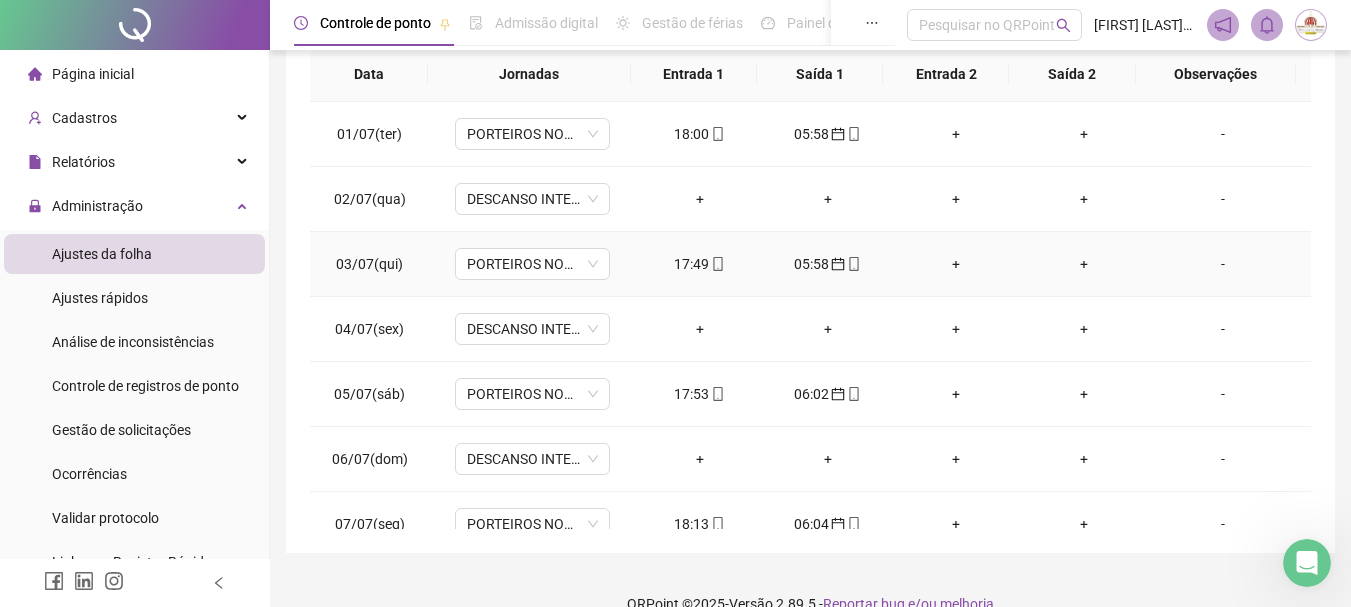 scroll, scrollTop: 0, scrollLeft: 0, axis: both 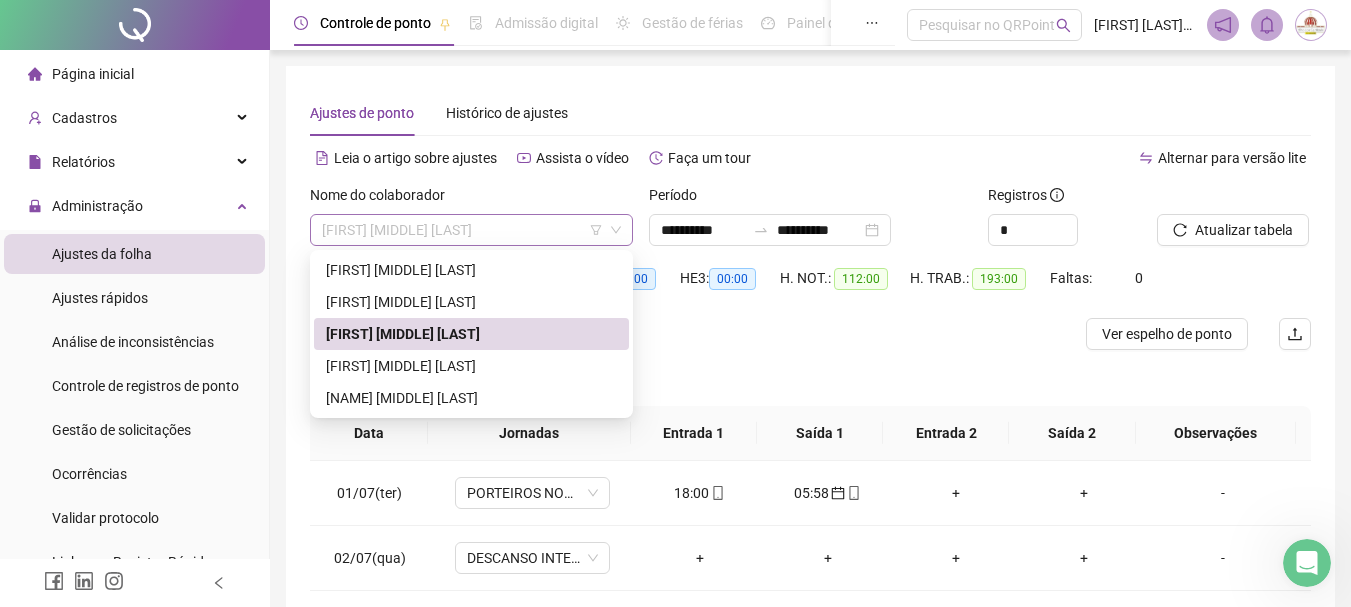 click on "[FIRST] [MIDDLE] [LAST]" at bounding box center [471, 230] 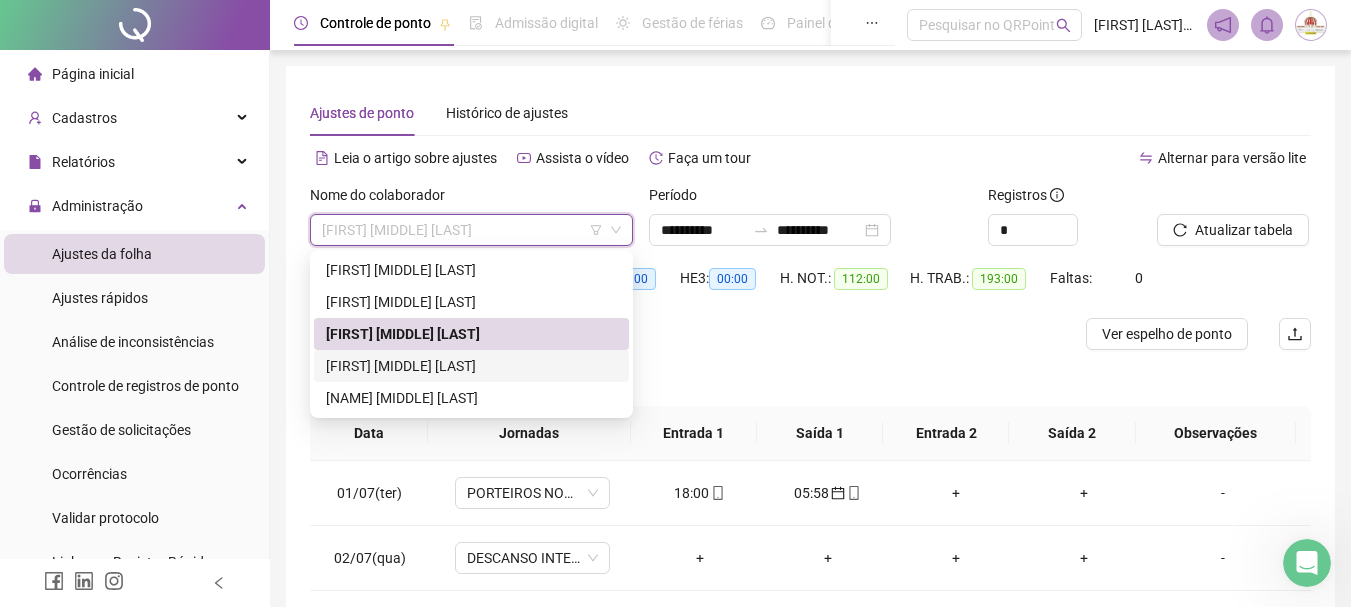 click on "[FIRST] [MIDDLE] [LAST]" at bounding box center [471, 366] 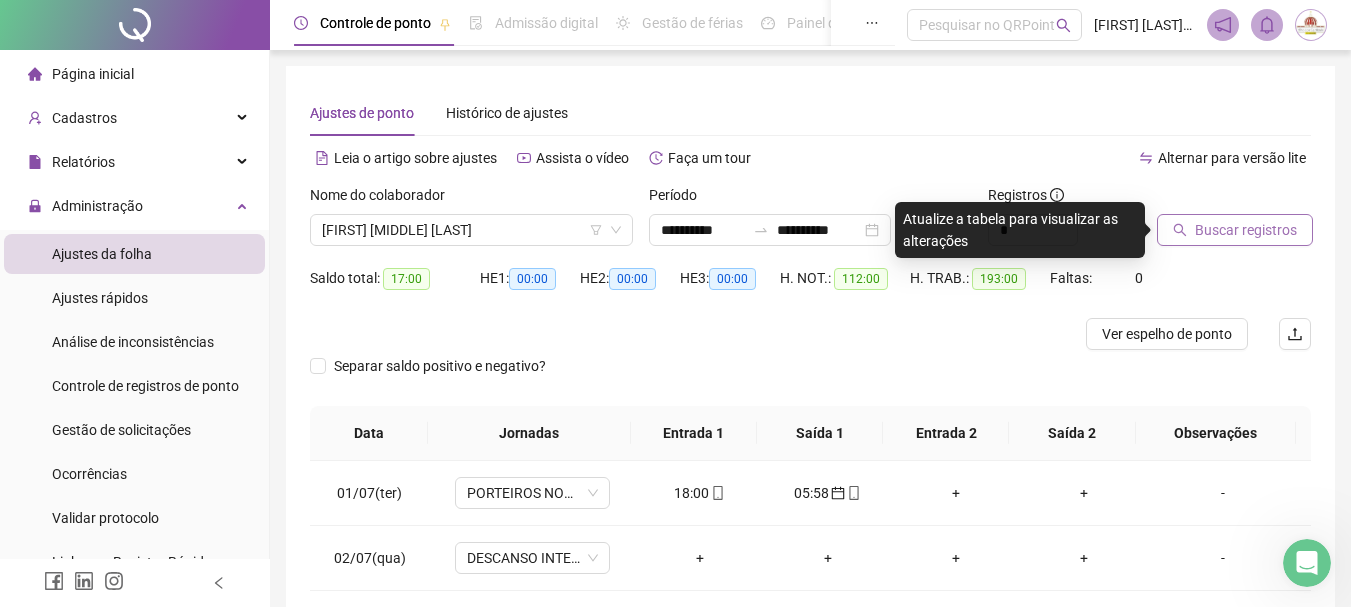 click on "Buscar registros" at bounding box center (1235, 230) 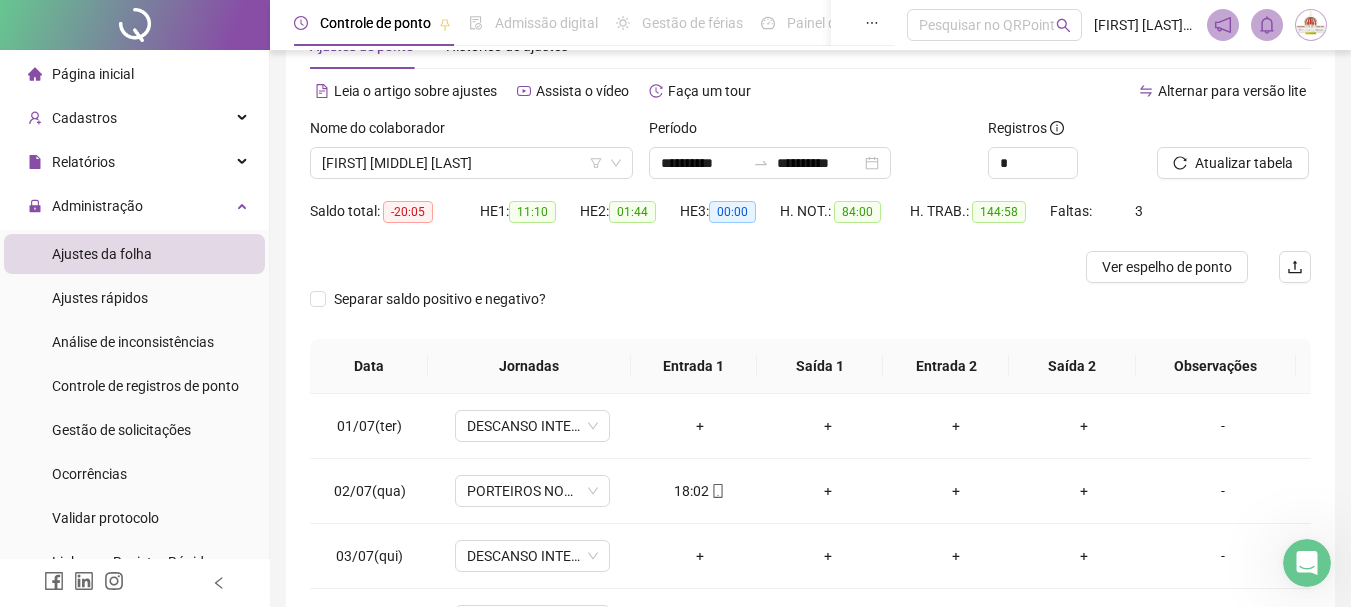 scroll, scrollTop: 200, scrollLeft: 0, axis: vertical 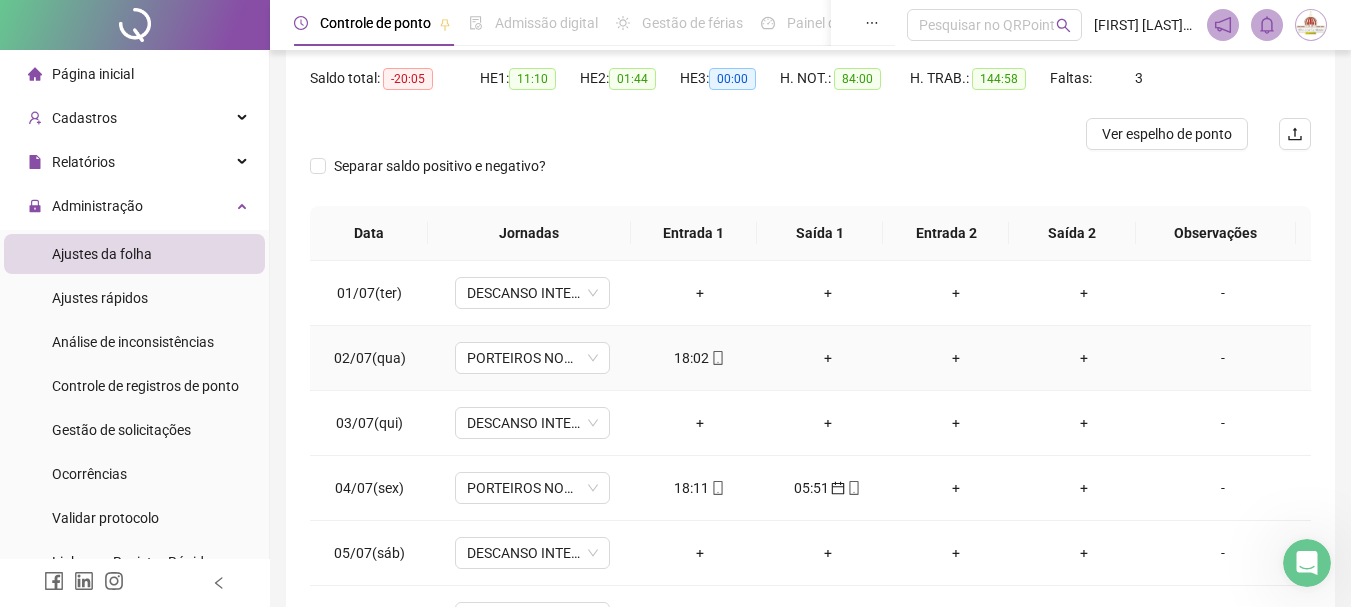 click on "+" at bounding box center [828, 358] 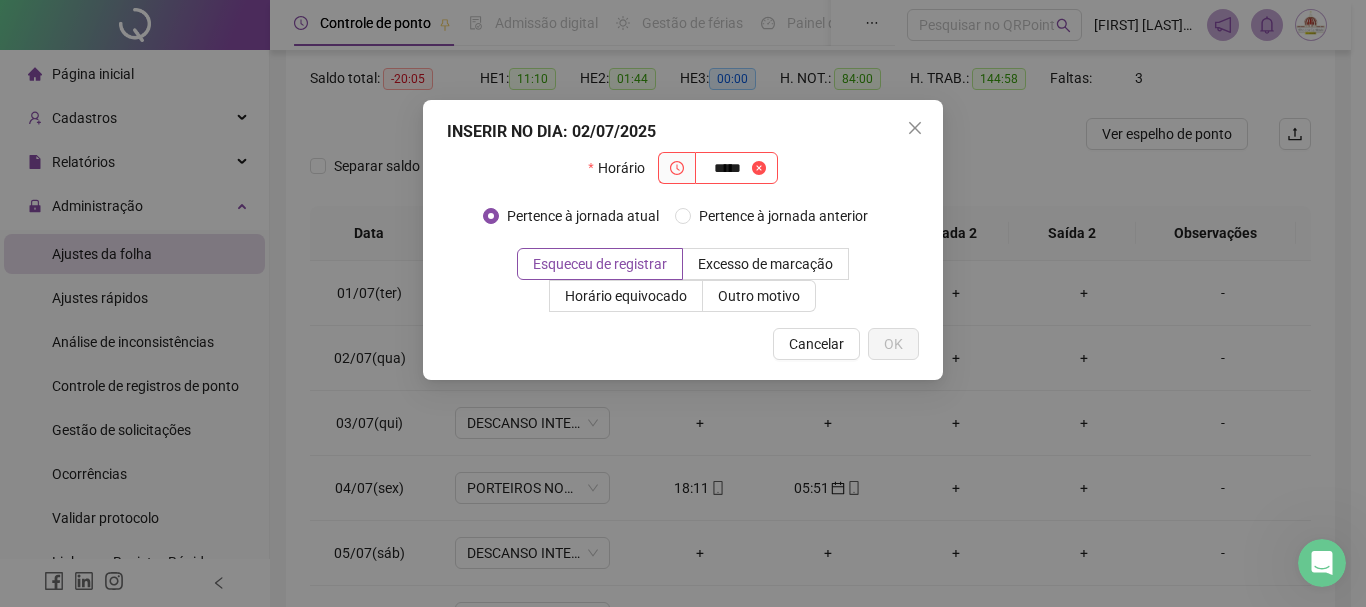 type on "*****" 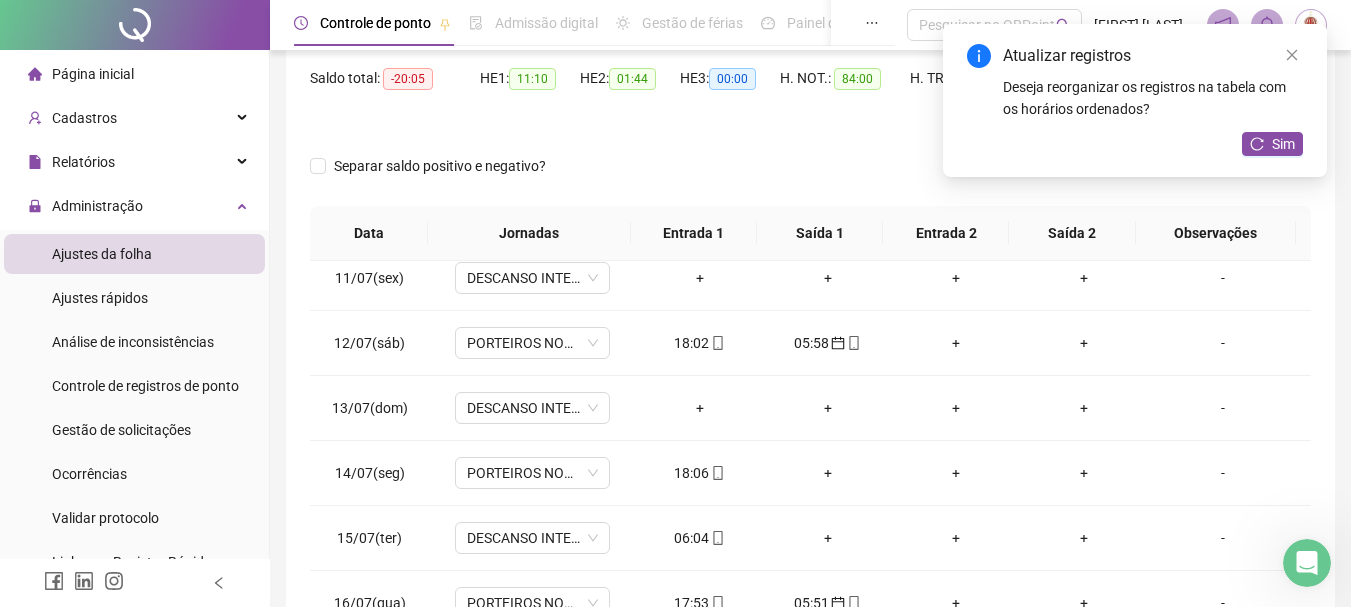 scroll, scrollTop: 700, scrollLeft: 0, axis: vertical 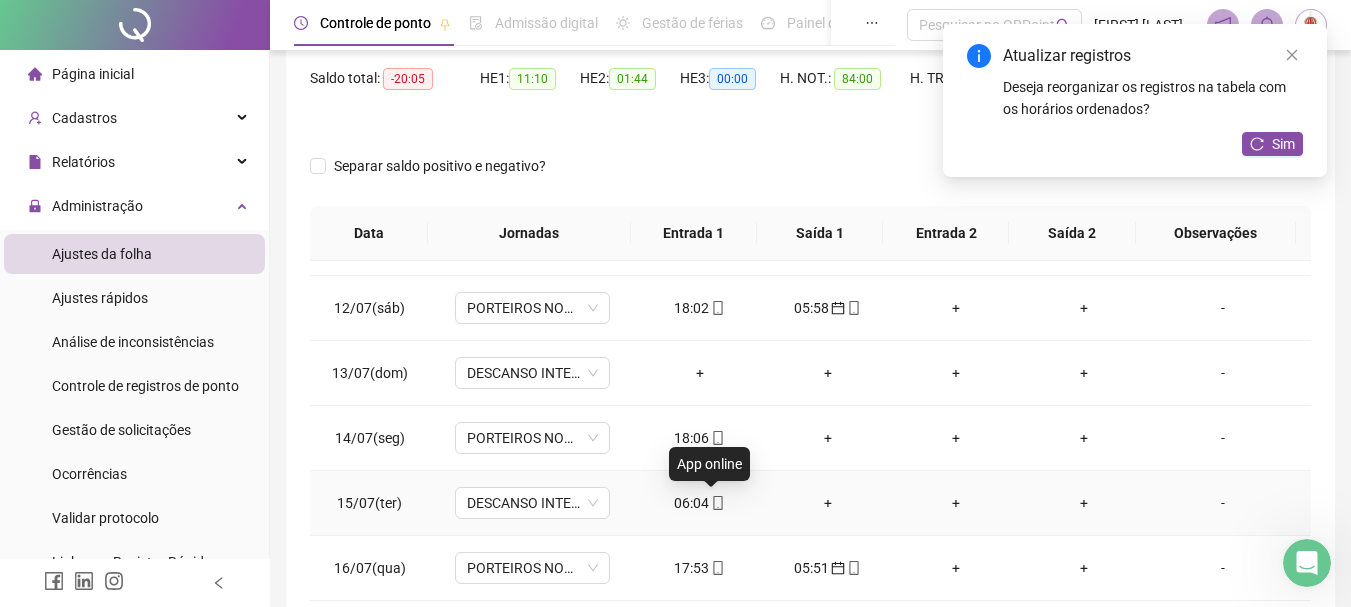 click 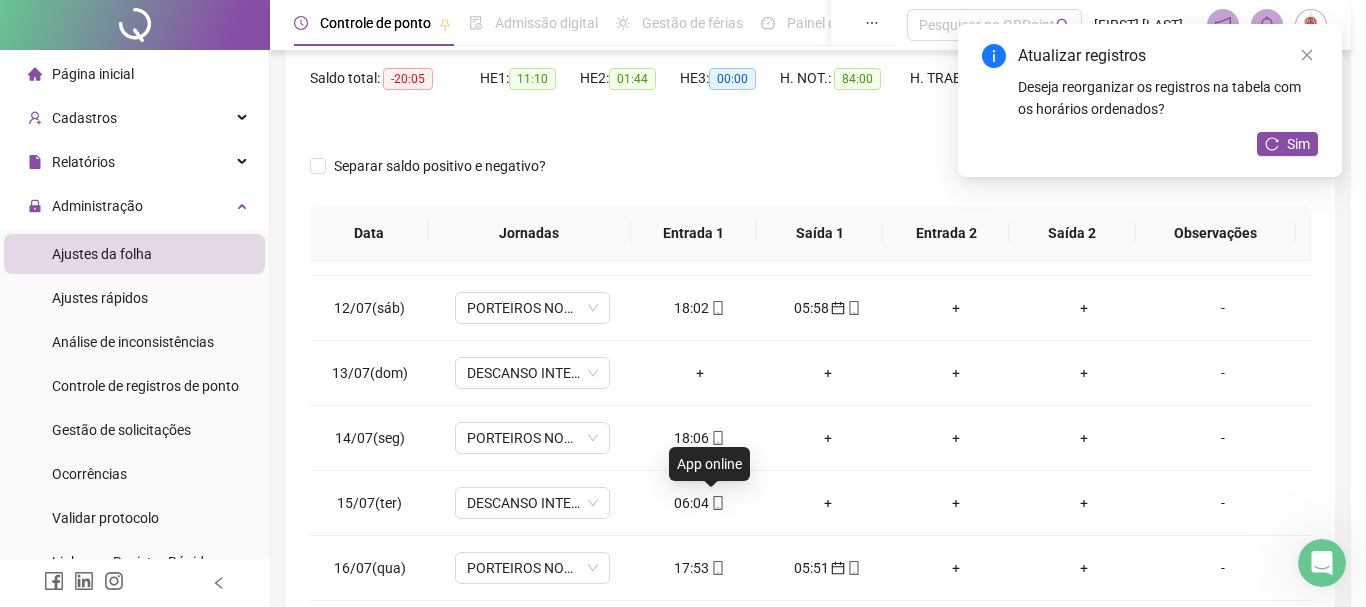 type on "**********" 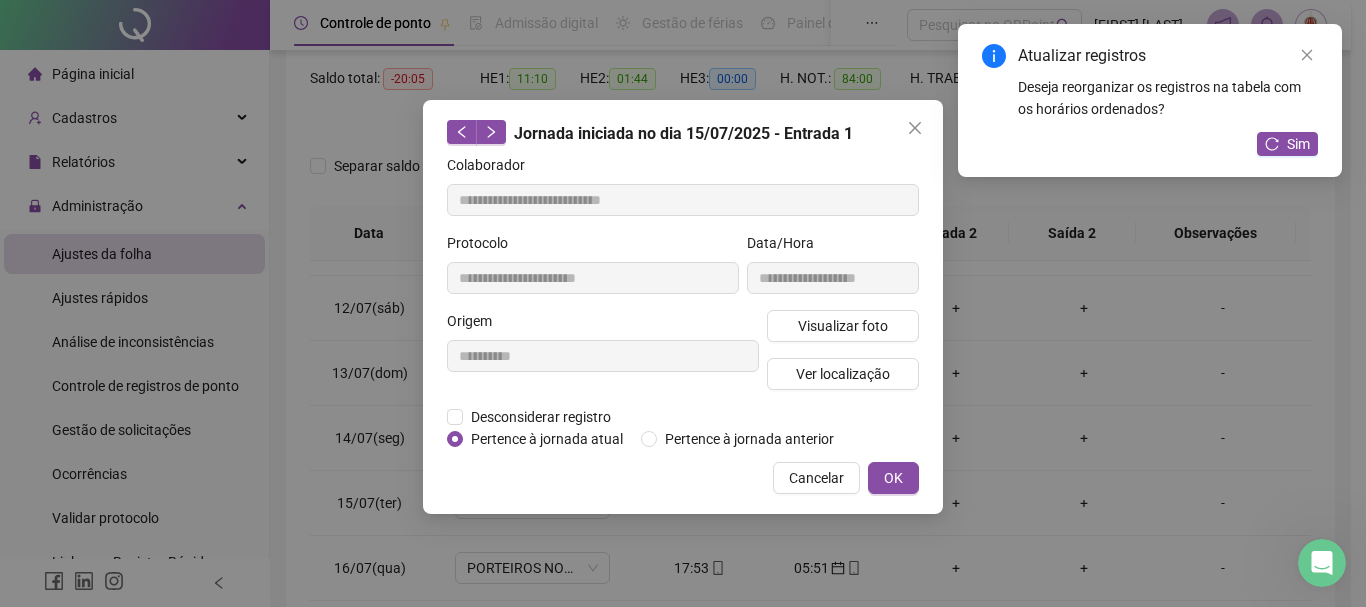 click on "Desconsiderar registro Pertence ao lanche" at bounding box center (683, 417) 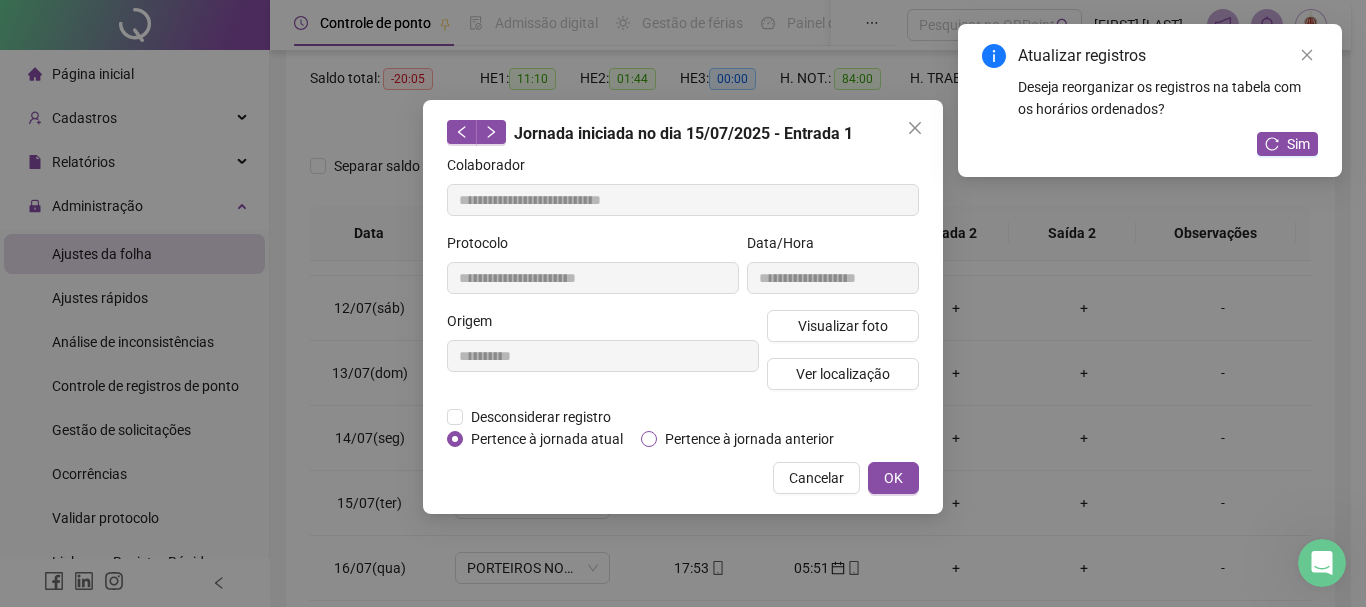 drag, startPoint x: 791, startPoint y: 442, endPoint x: 864, endPoint y: 461, distance: 75.43209 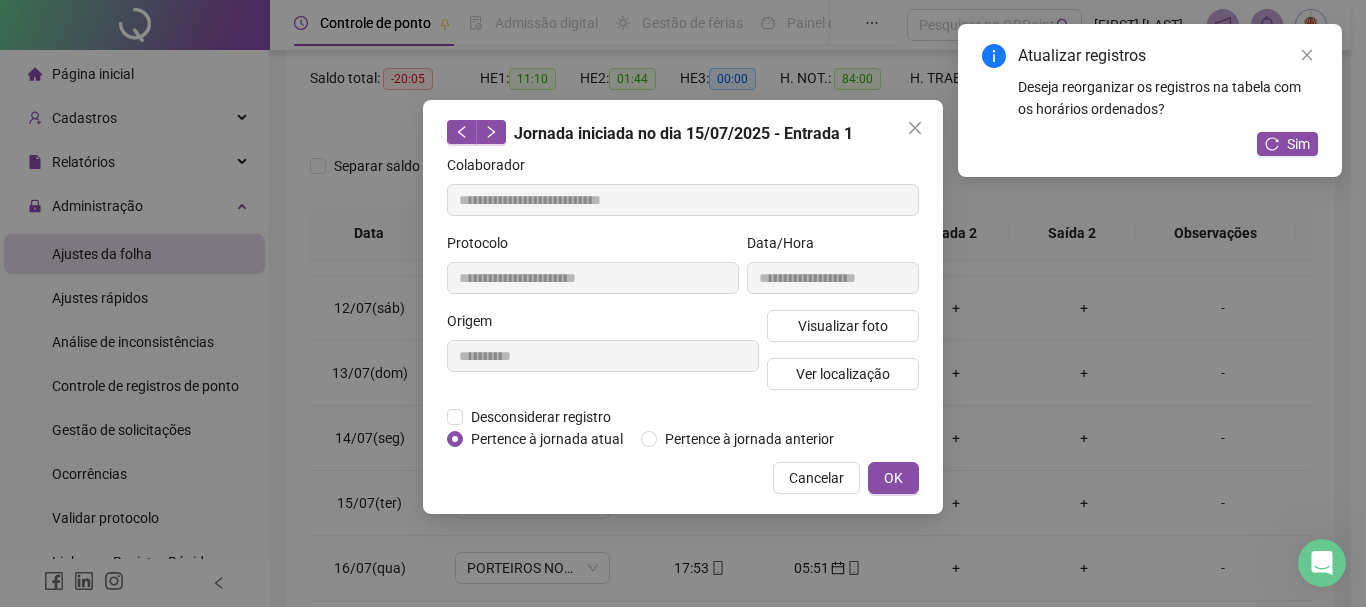 click on "Pertence à jornada anterior" at bounding box center [749, 439] 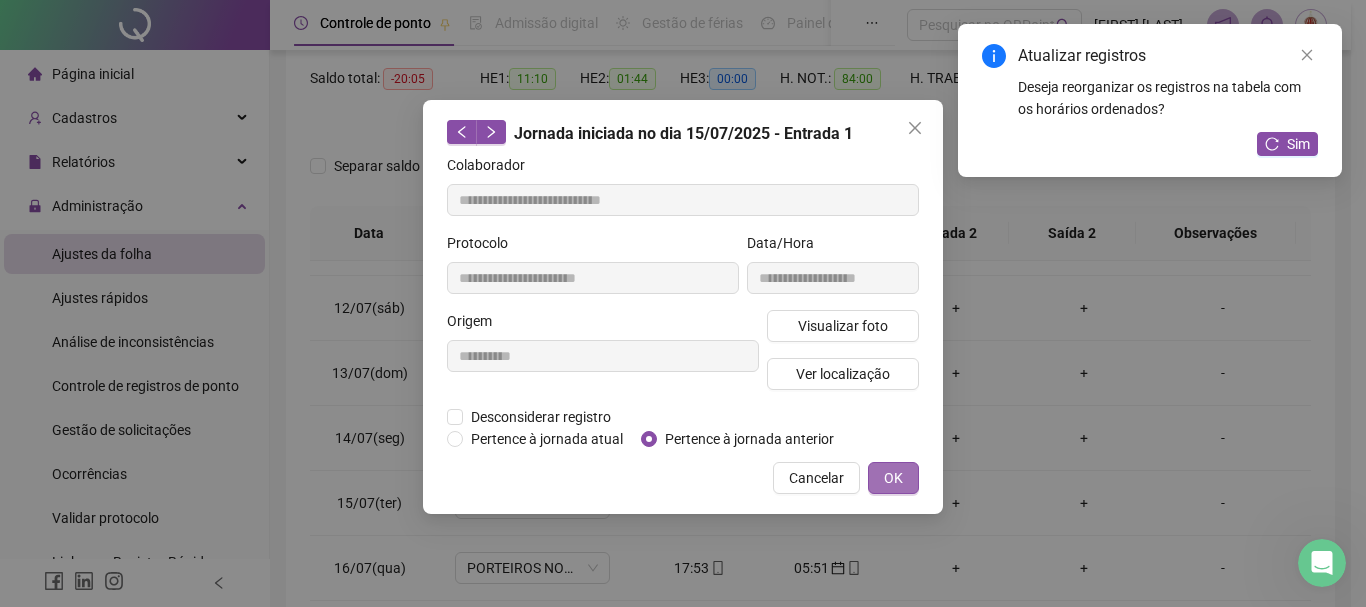 click on "OK" at bounding box center (893, 478) 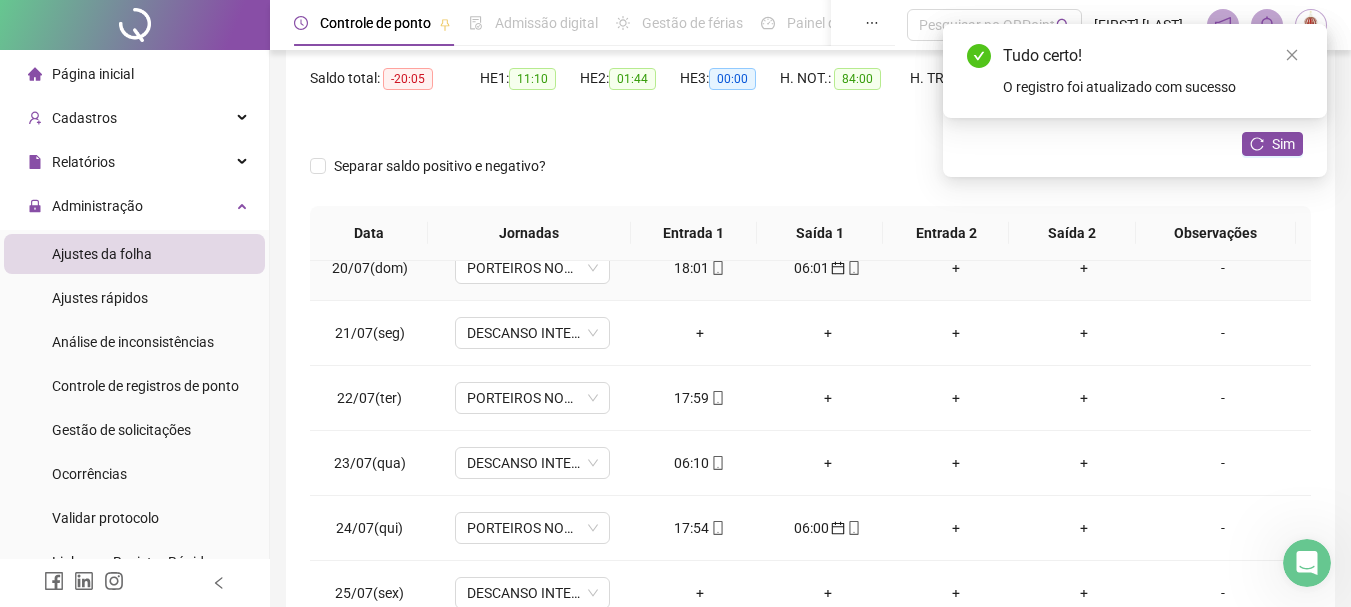 scroll, scrollTop: 1300, scrollLeft: 0, axis: vertical 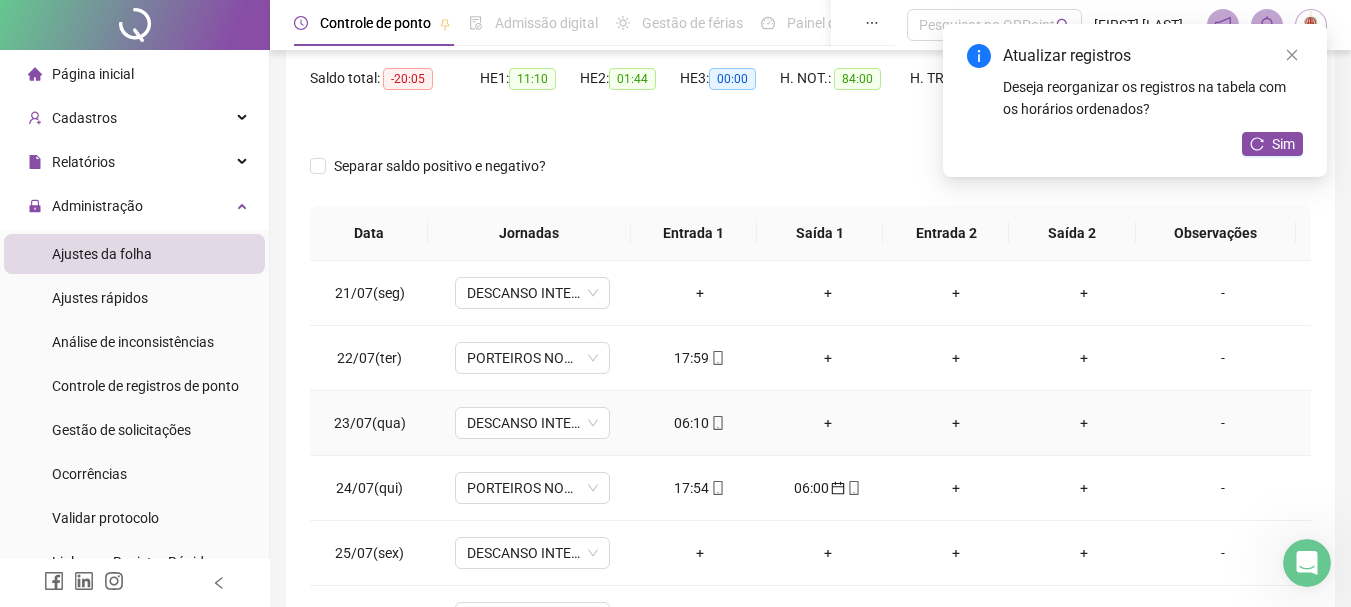 click 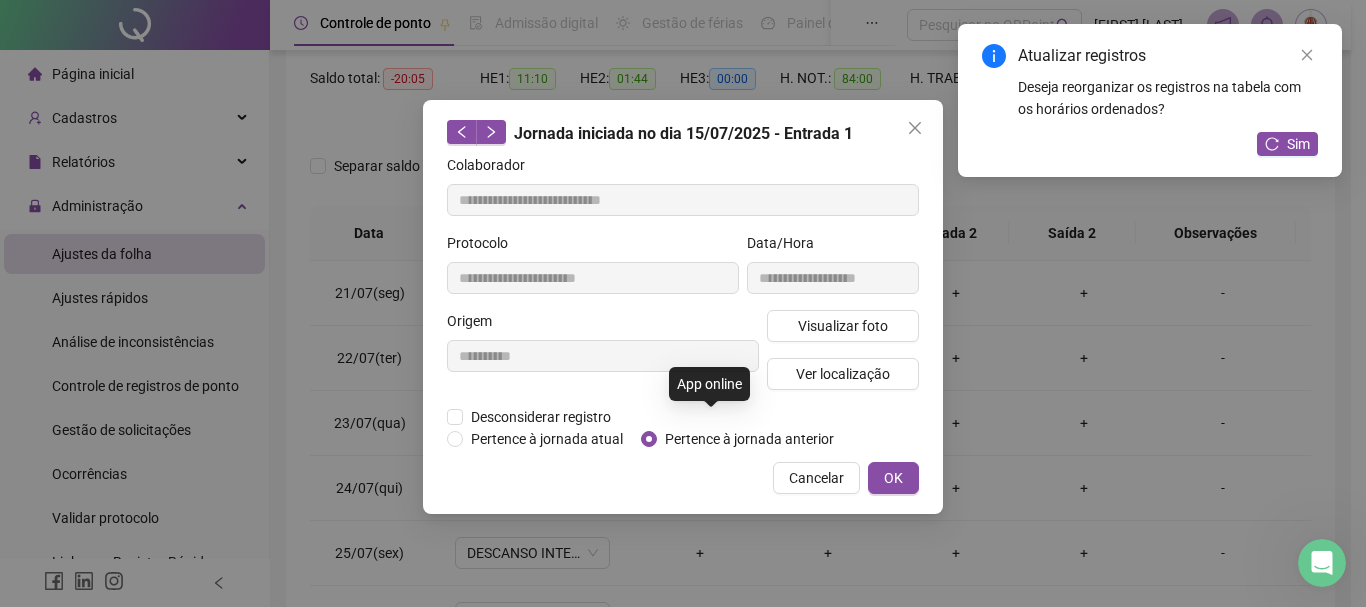 type on "**********" 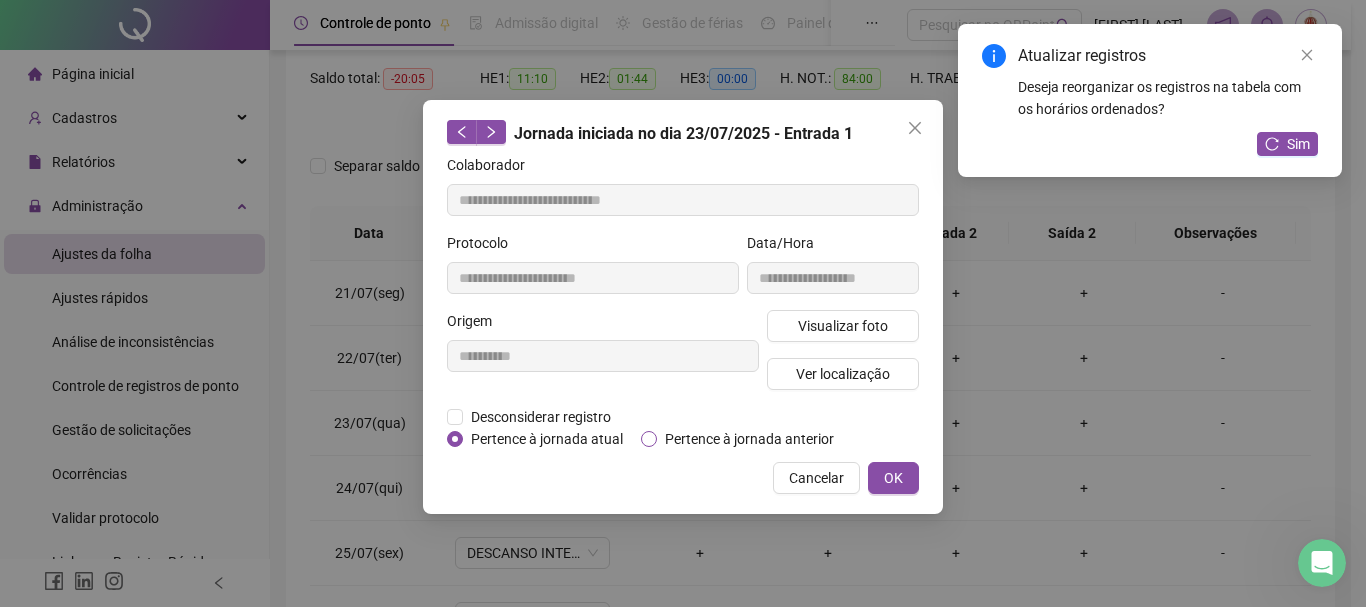click on "Pertence à jornada anterior" at bounding box center (749, 439) 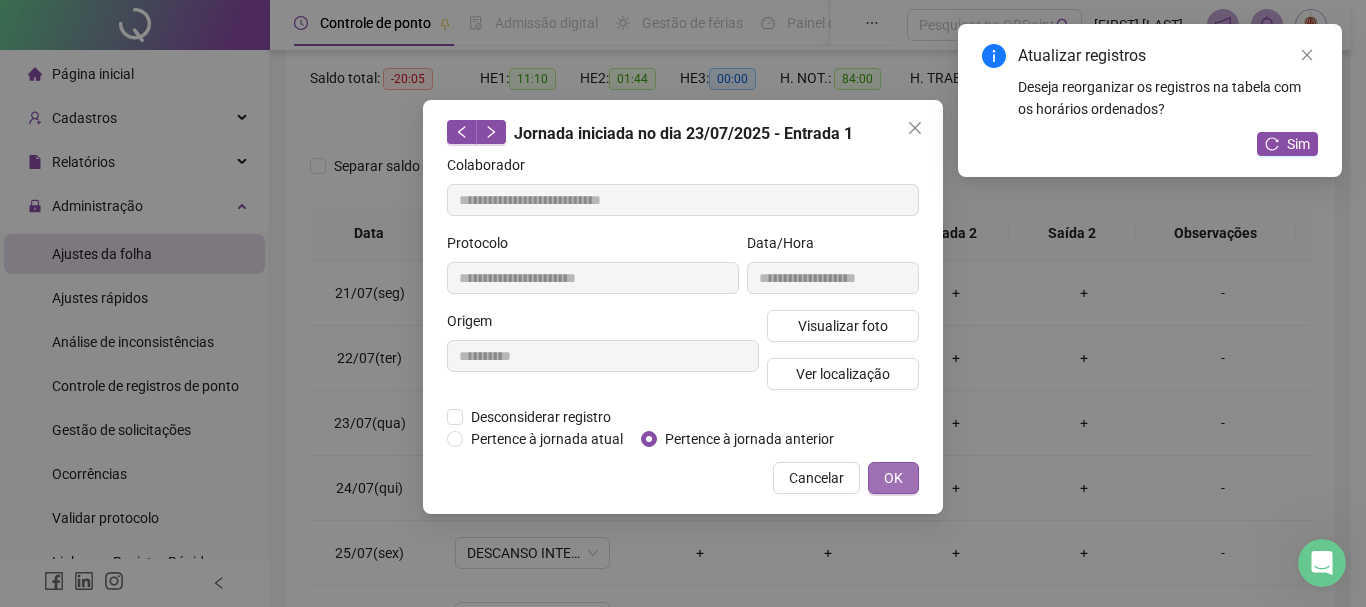 click on "OK" at bounding box center (893, 478) 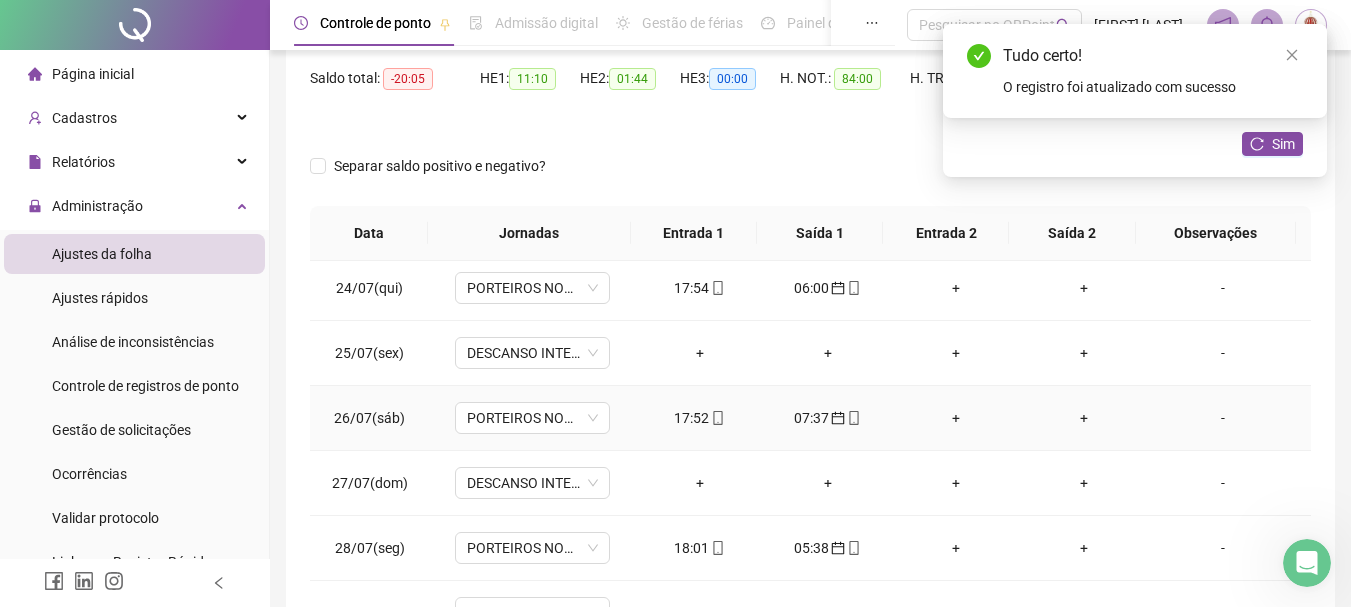 scroll, scrollTop: 1588, scrollLeft: 0, axis: vertical 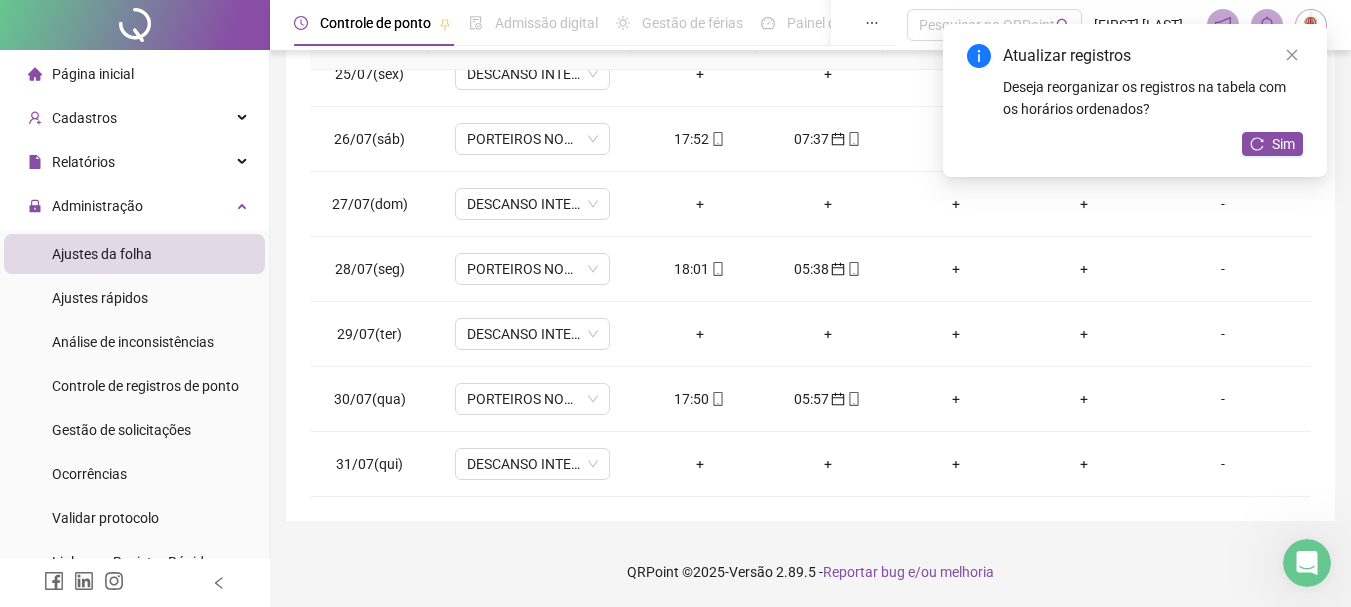 click on "Sim" at bounding box center [1272, 144] 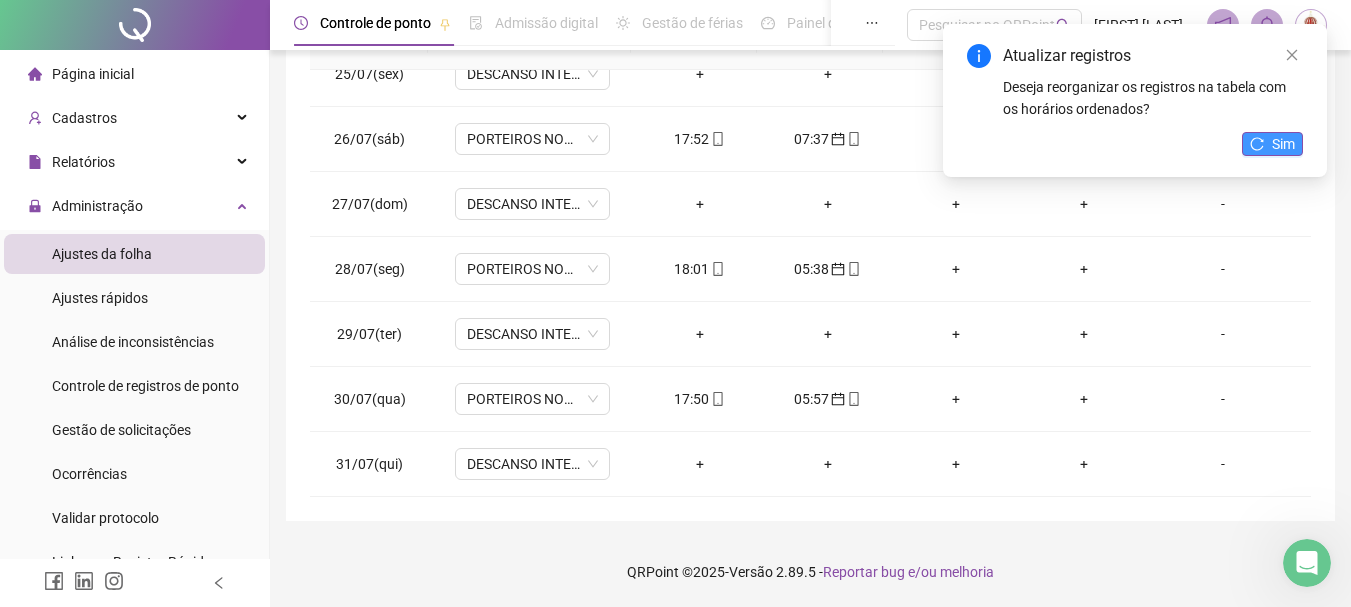 click on "Sim" at bounding box center (1272, 144) 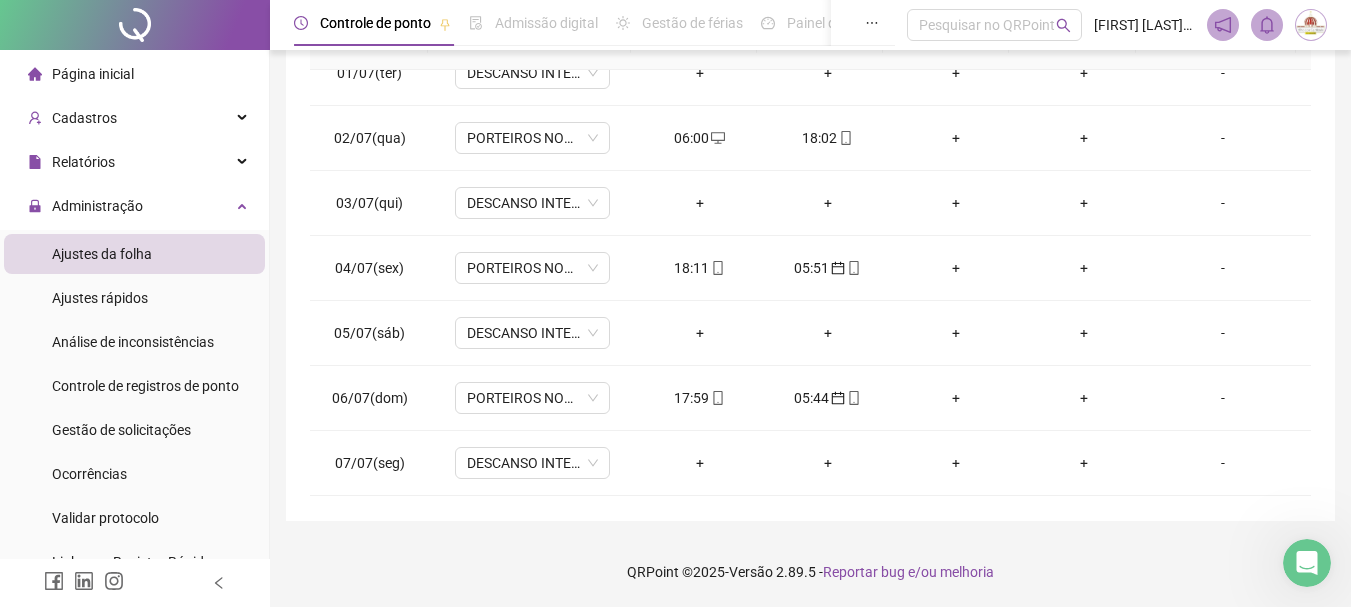 scroll, scrollTop: 0, scrollLeft: 0, axis: both 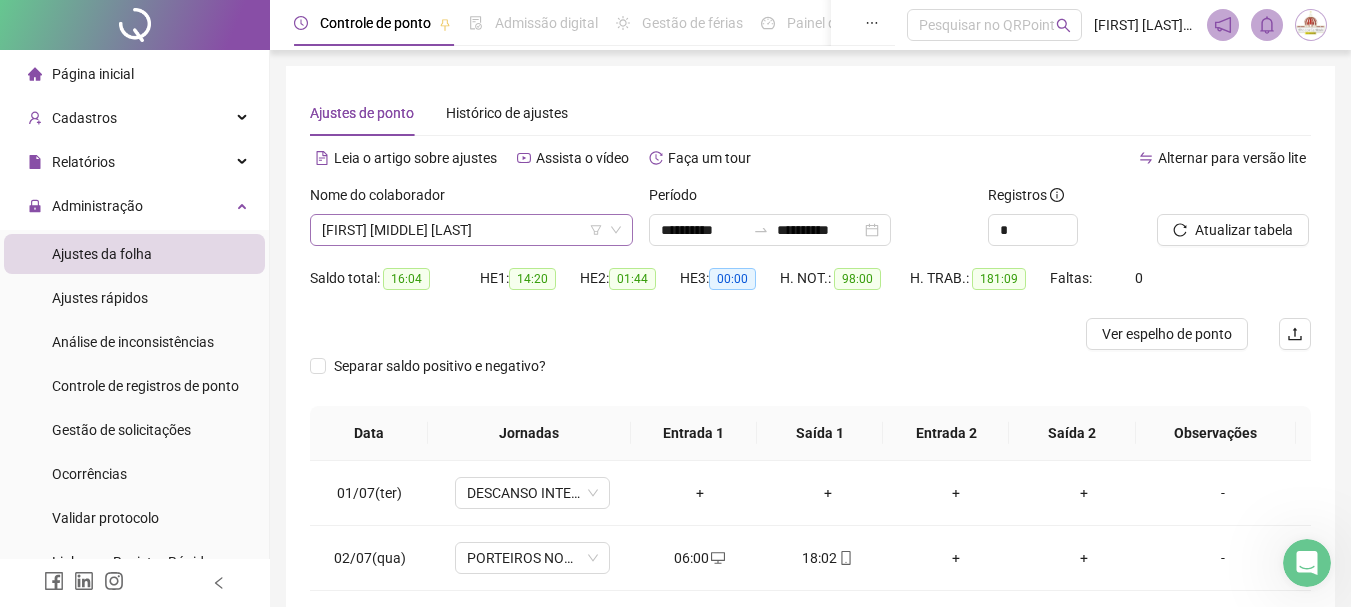 click on "[FIRST] [MIDDLE] [LAST]" at bounding box center [471, 230] 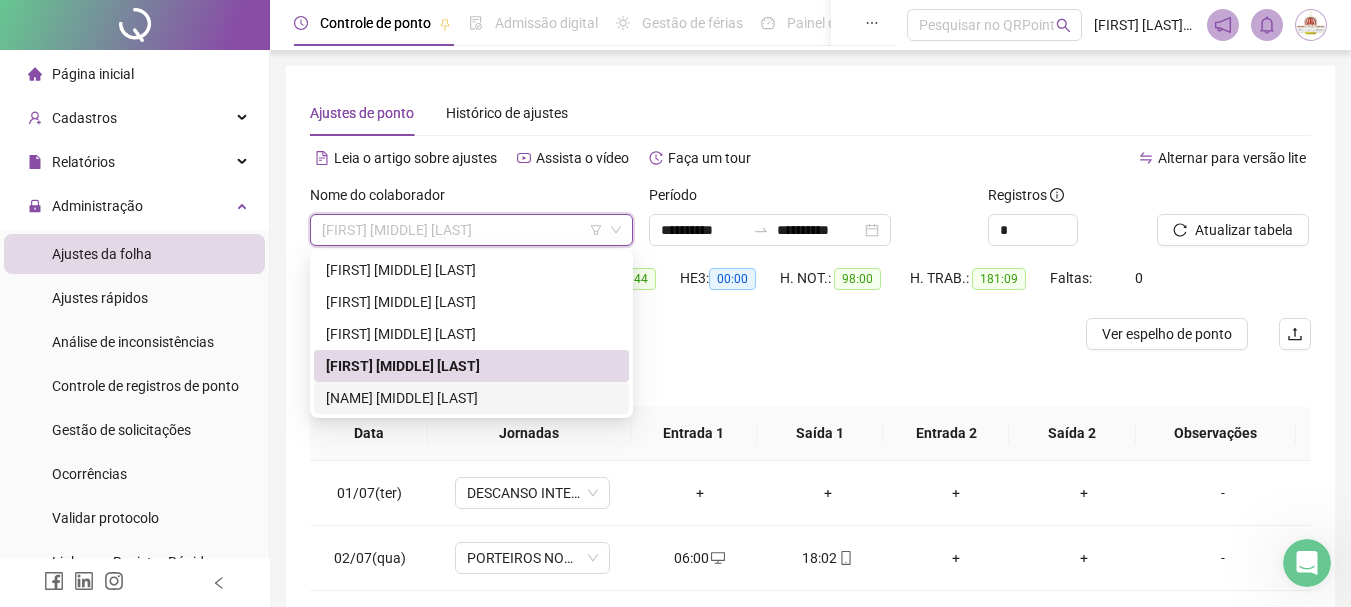 click on "[NAME] [MIDDLE] [LAST]" at bounding box center (471, 398) 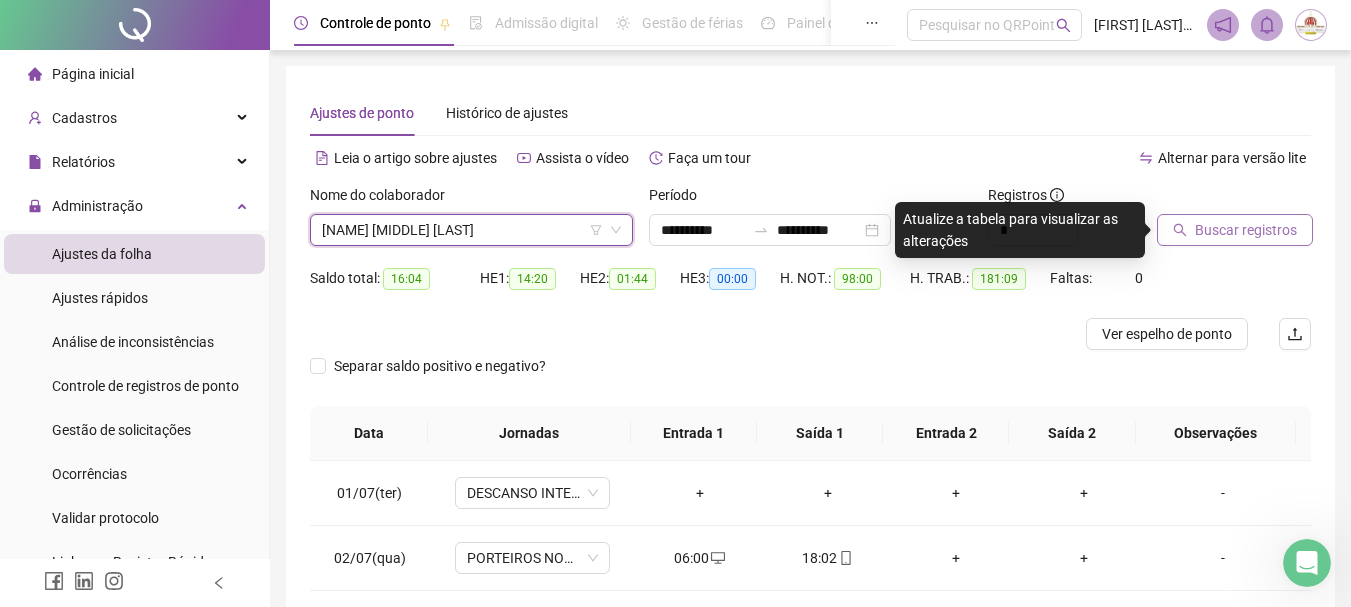 click on "Buscar registros" at bounding box center (1246, 230) 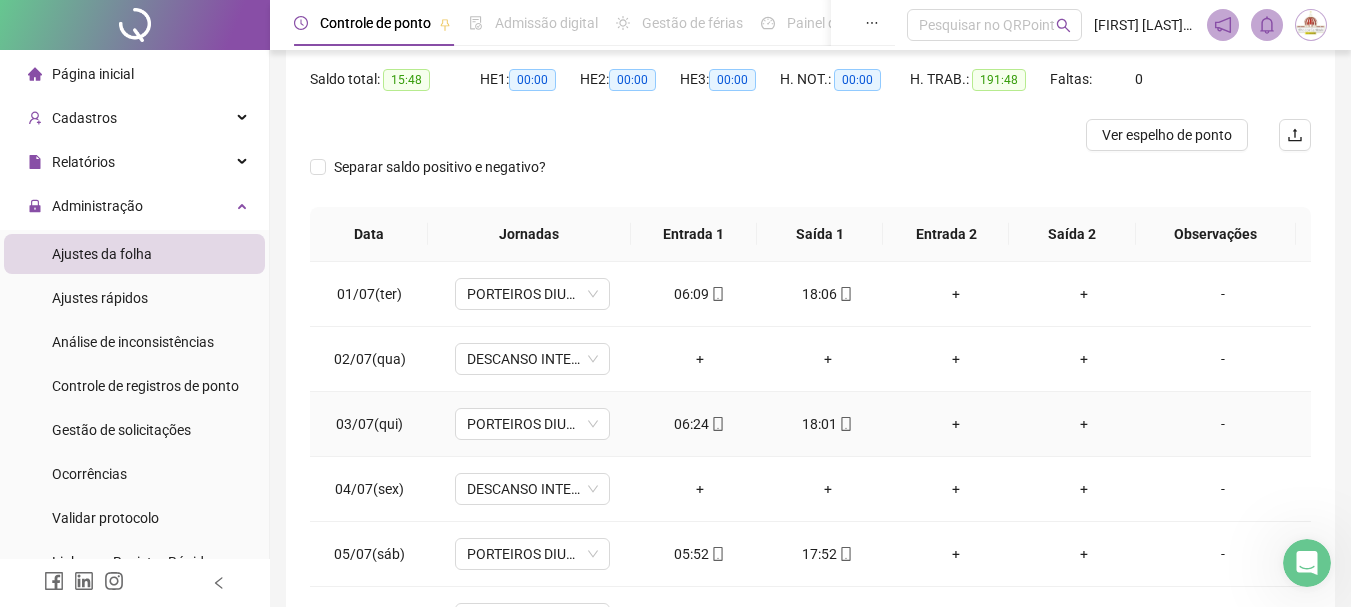 scroll, scrollTop: 200, scrollLeft: 0, axis: vertical 